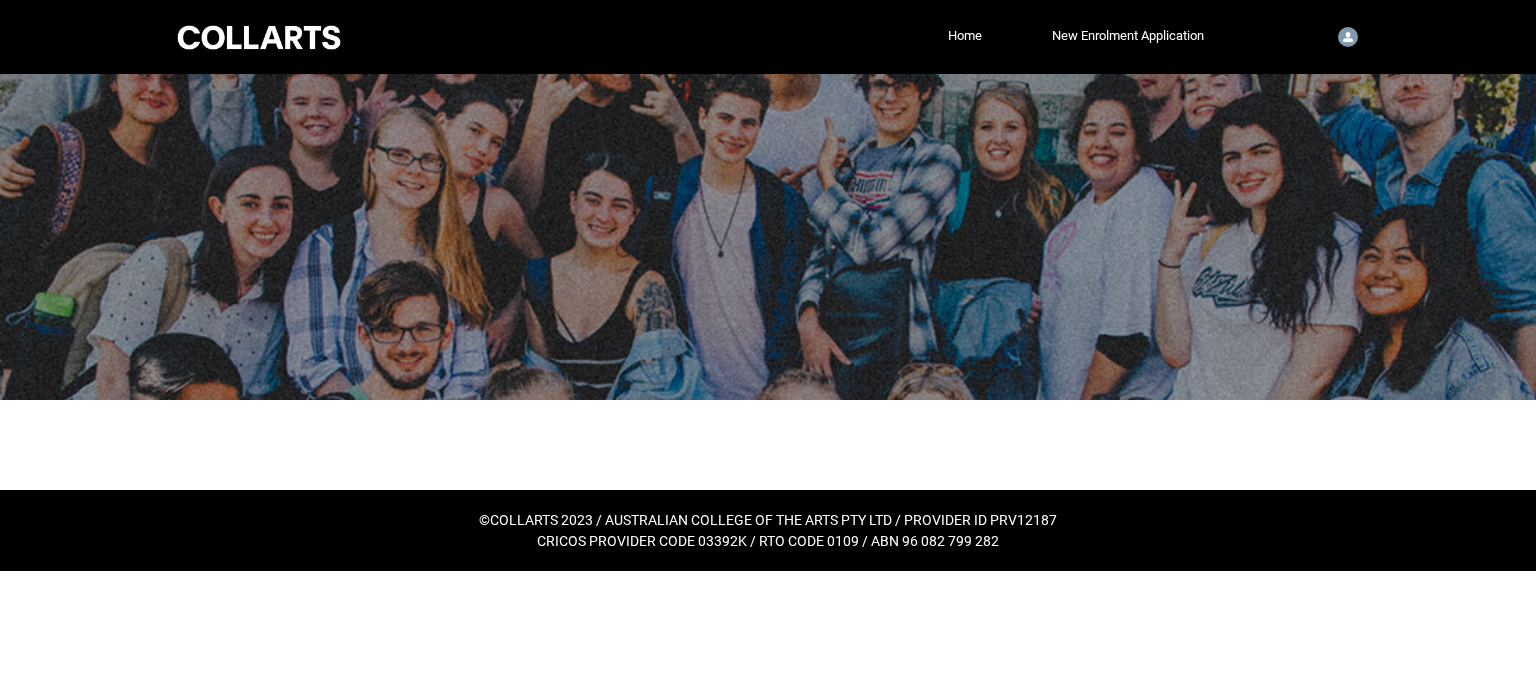 scroll, scrollTop: 0, scrollLeft: 0, axis: both 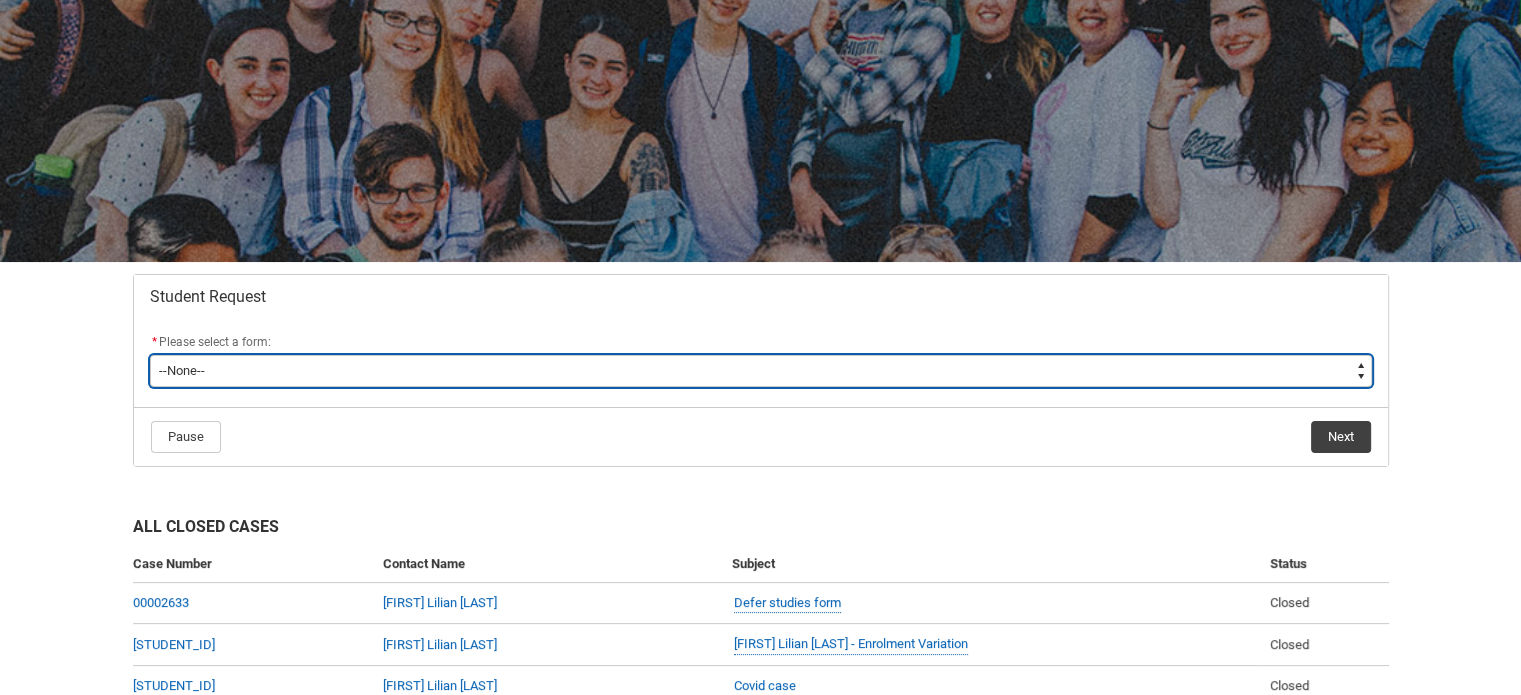 click on "--None-- Academic Transcript Application to Appeal Assignment Extension Change of Legal Name Course Credit / RPL Course Transfer Deferral / Leave of Absence Enrolment Variation Financial Hardship Program General Enquiry Grievance Reasonable Adjustment Return to Study Application Special Consideration Tuition Fee Refund Withdraw & Cancel Enrolment Information Release" at bounding box center (761, 371) 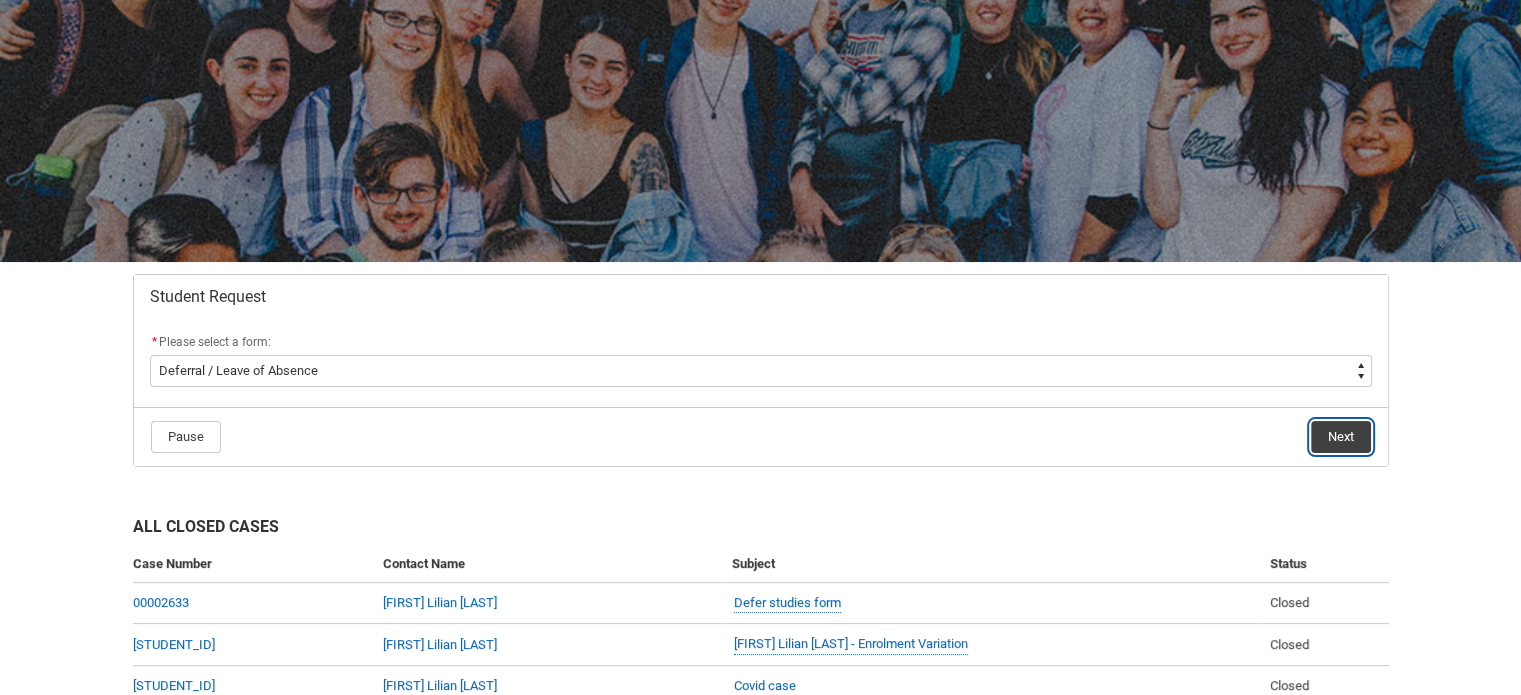 click on "Next" 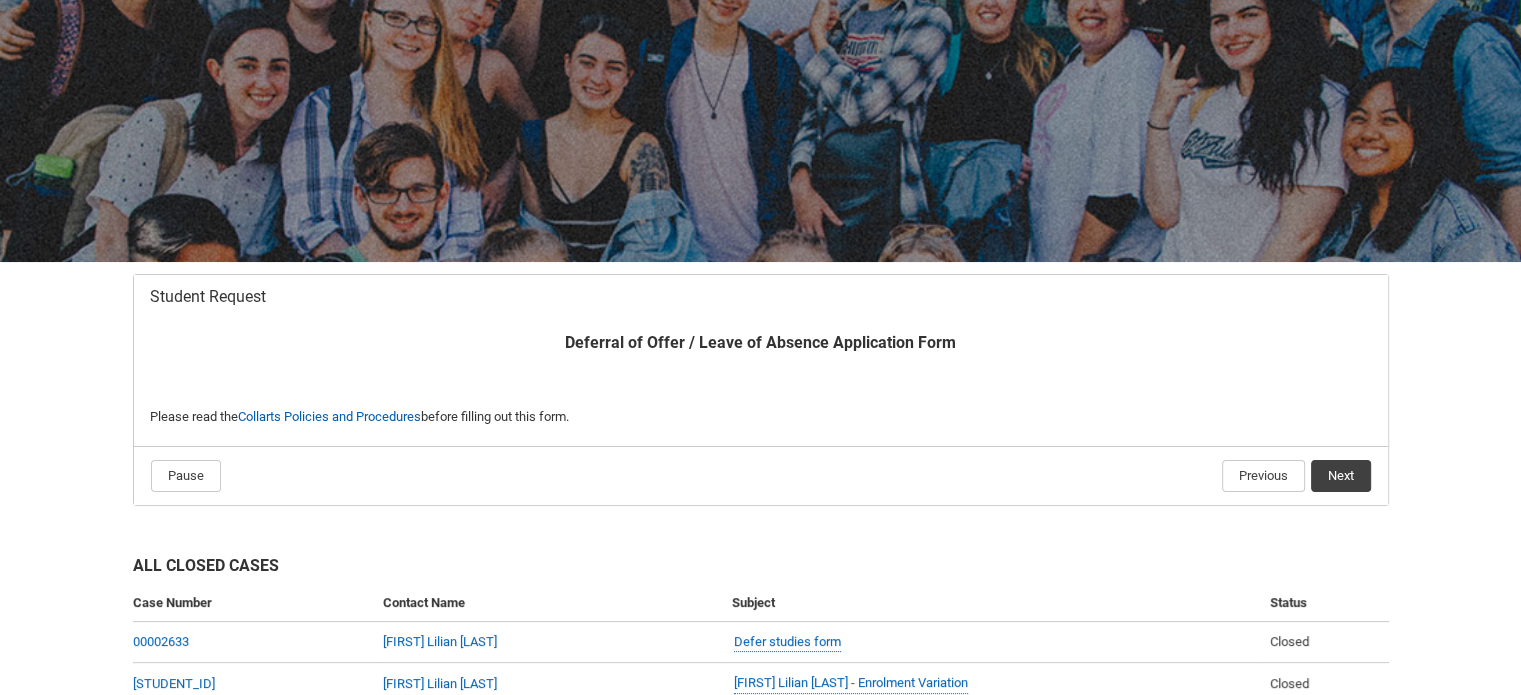scroll, scrollTop: 212, scrollLeft: 0, axis: vertical 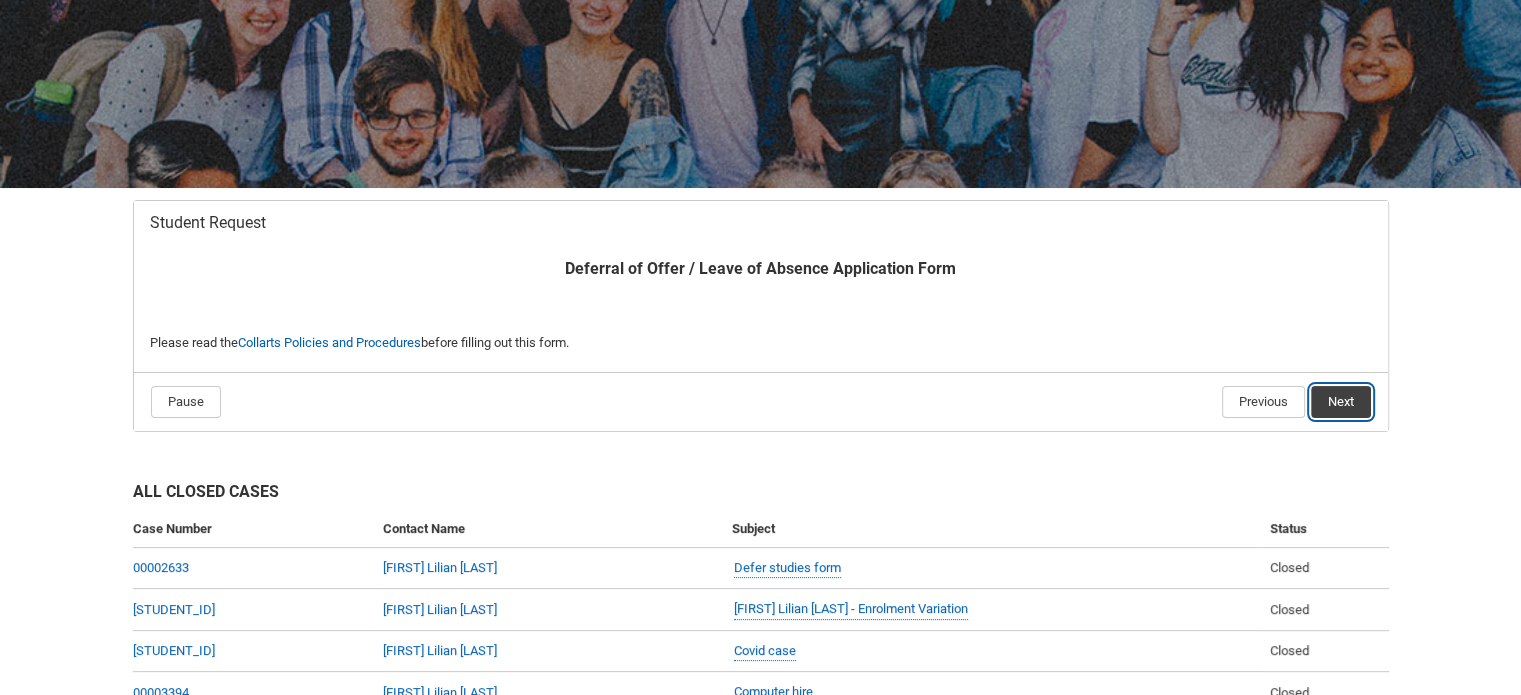 click on "Next" 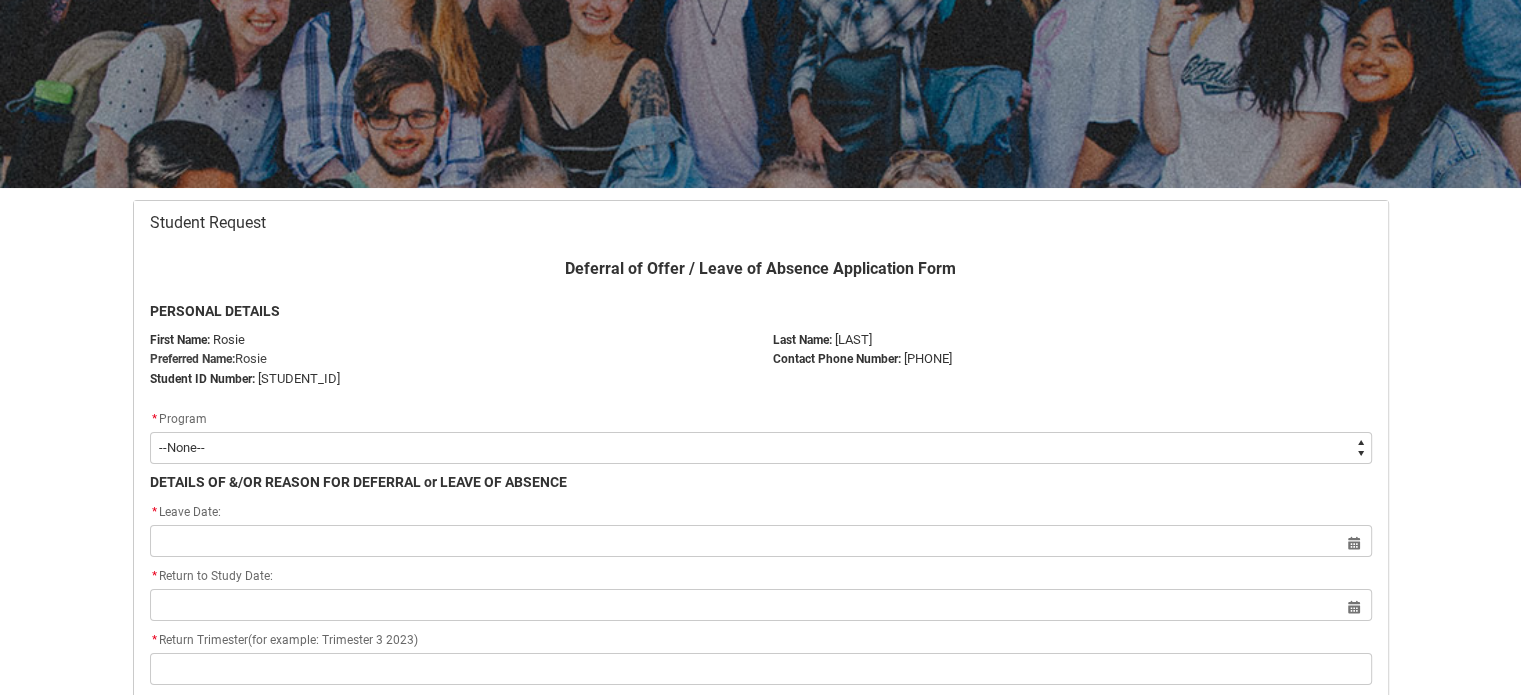 click on "--None-- Graduate Certificate of Higher Education (Creative Arts)" at bounding box center (761, 448) 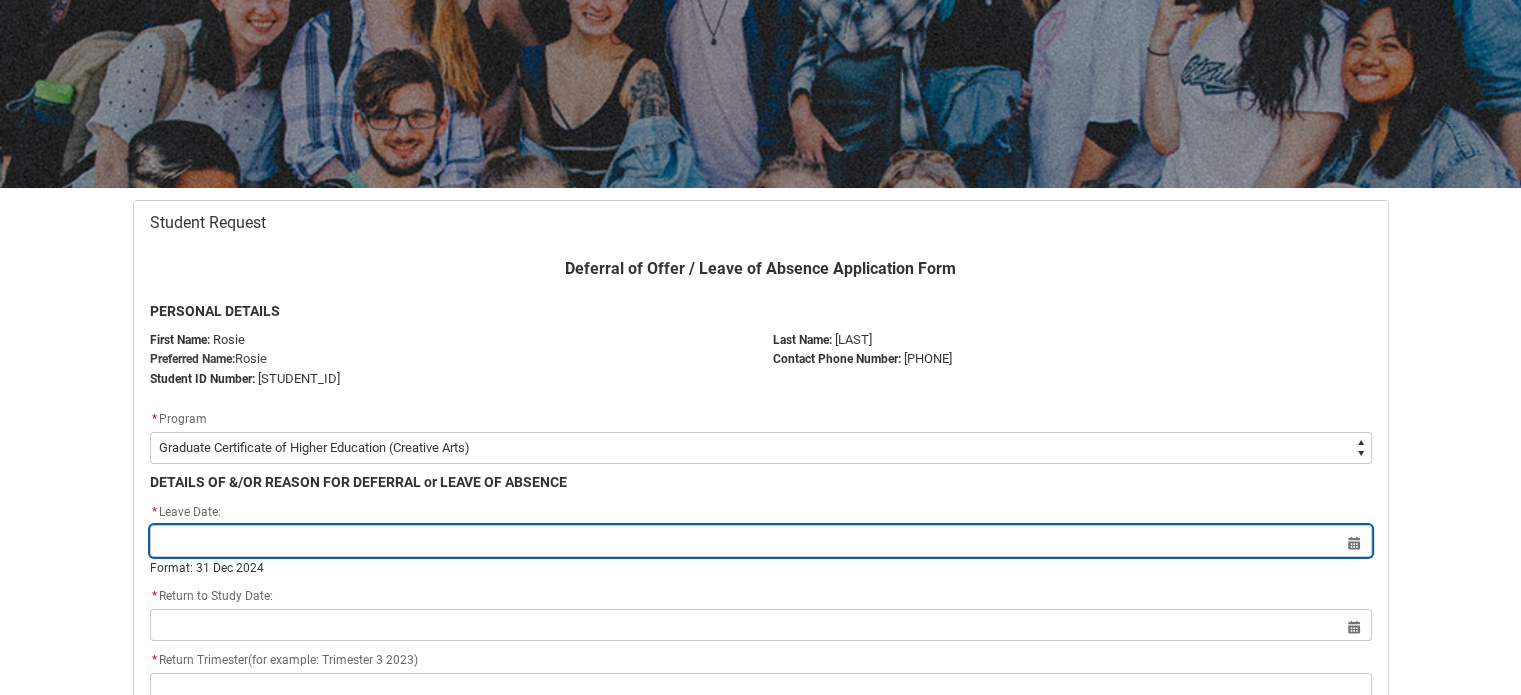 click at bounding box center [761, 541] 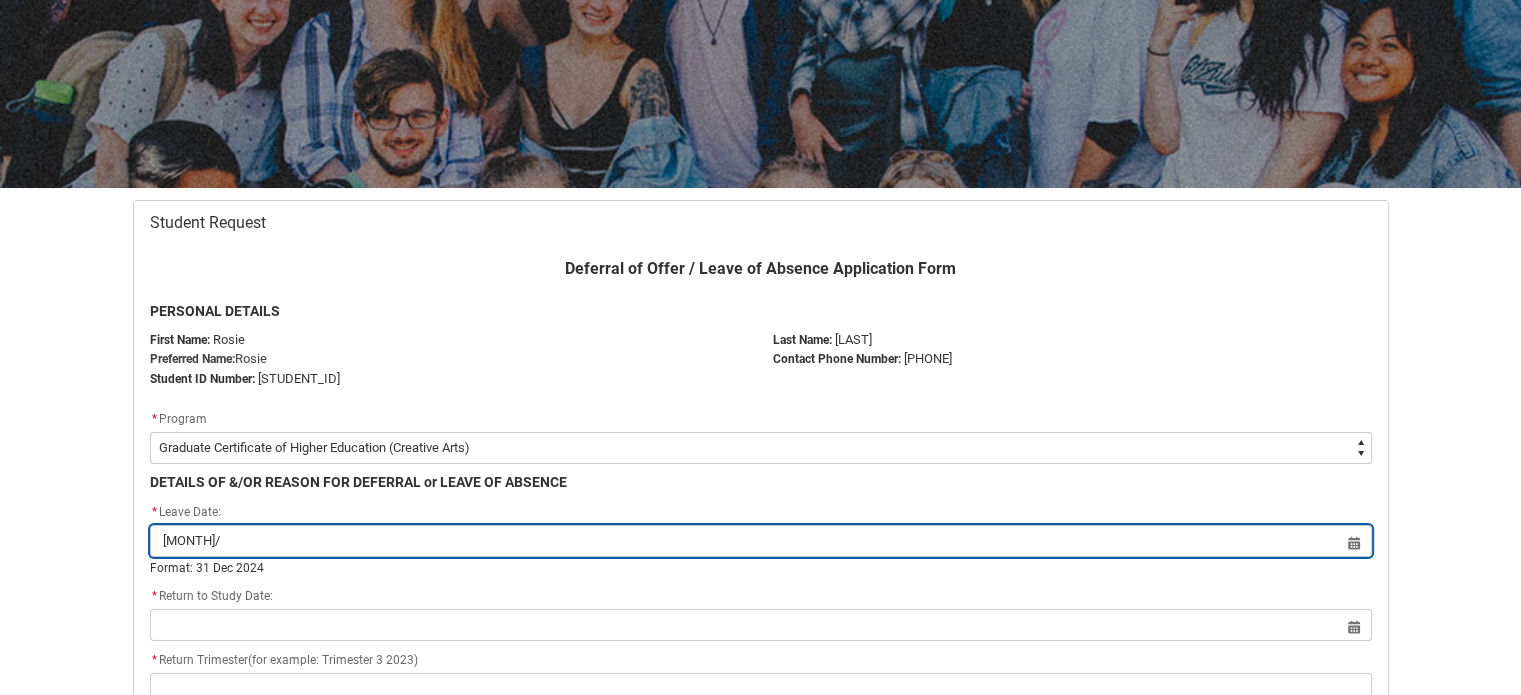 type on "8" 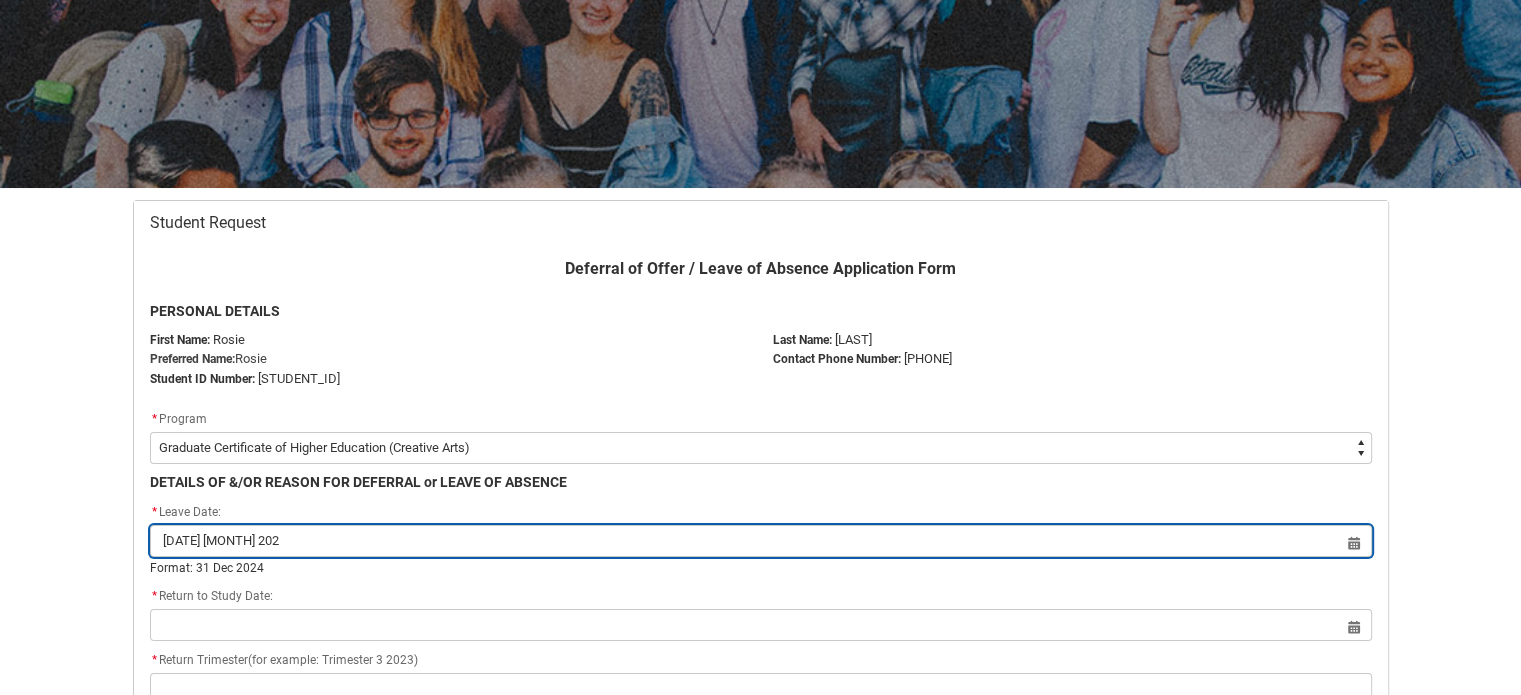 type on "[DATE] [MONTH] [YEAR]" 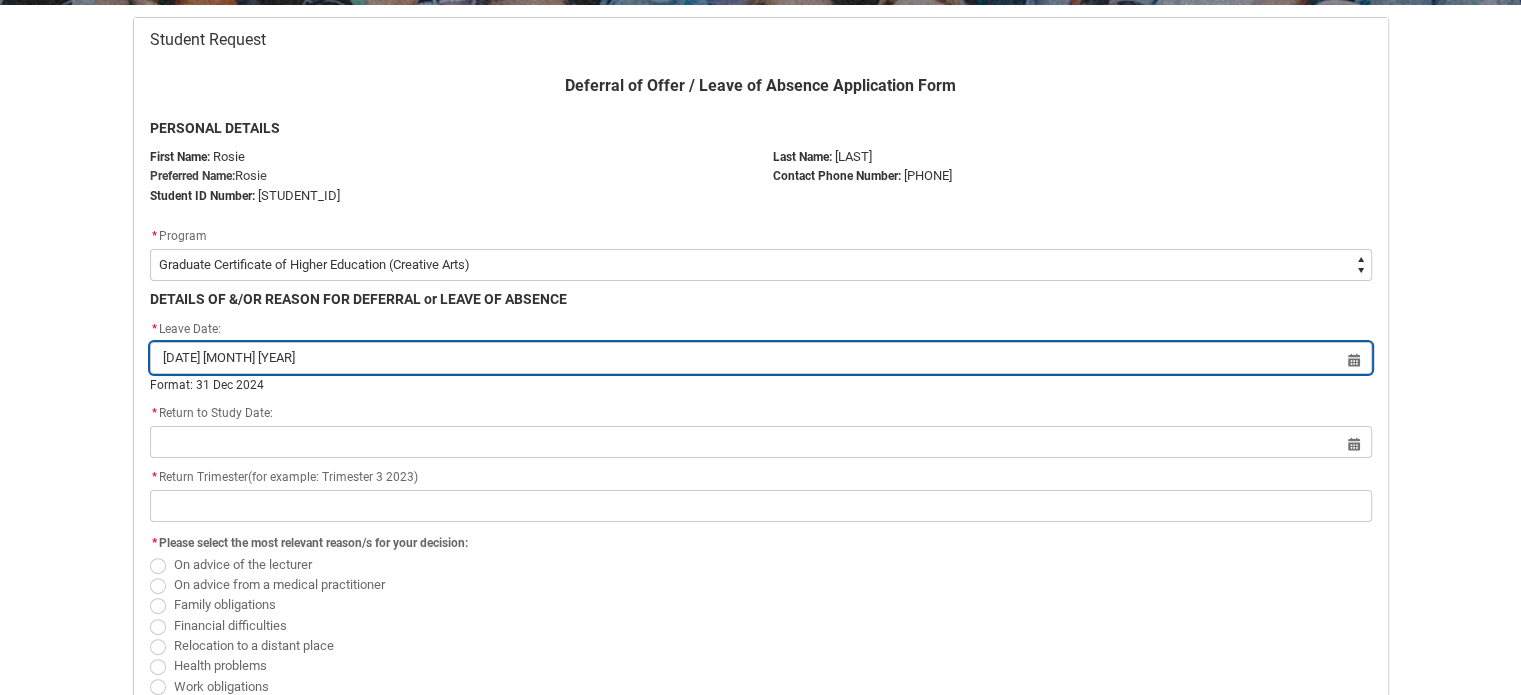 scroll, scrollTop: 396, scrollLeft: 0, axis: vertical 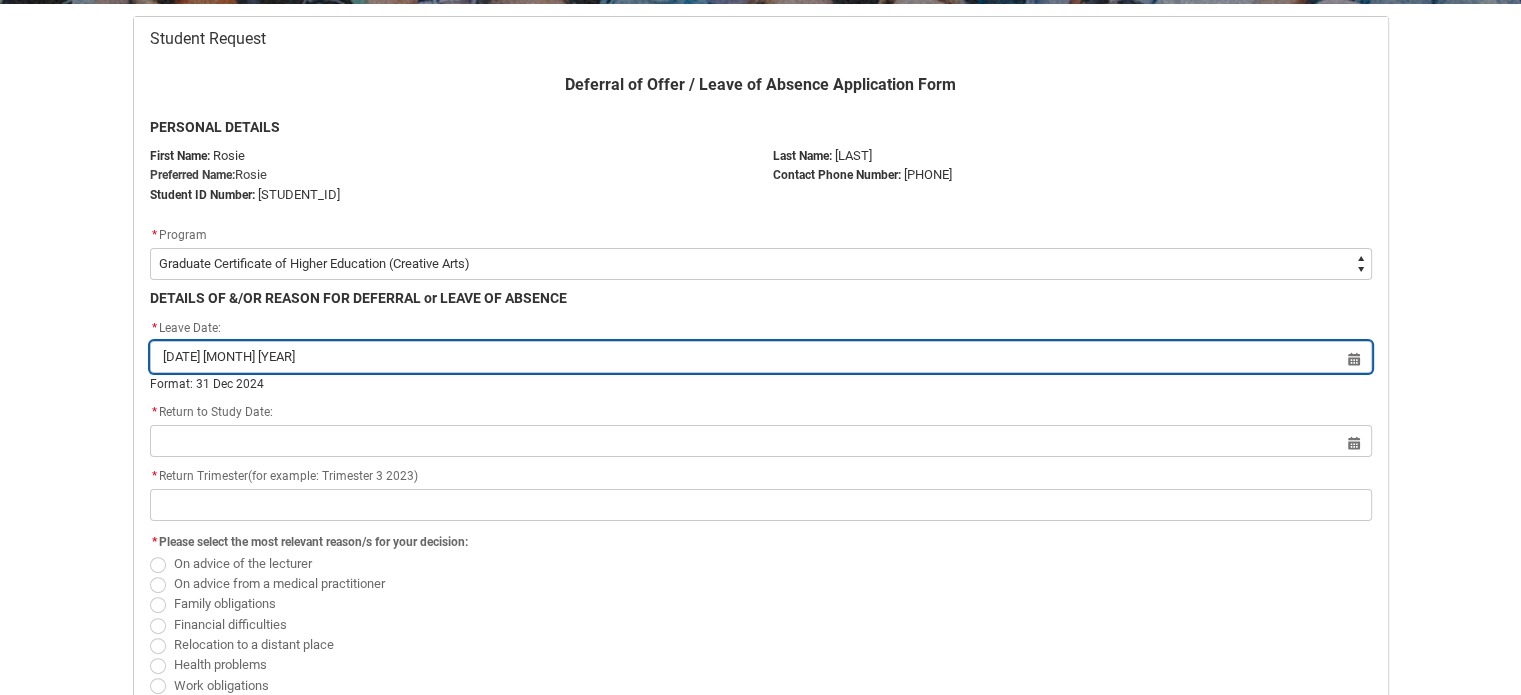 type on "[YEAR]-[MONTH]-[DATE]" 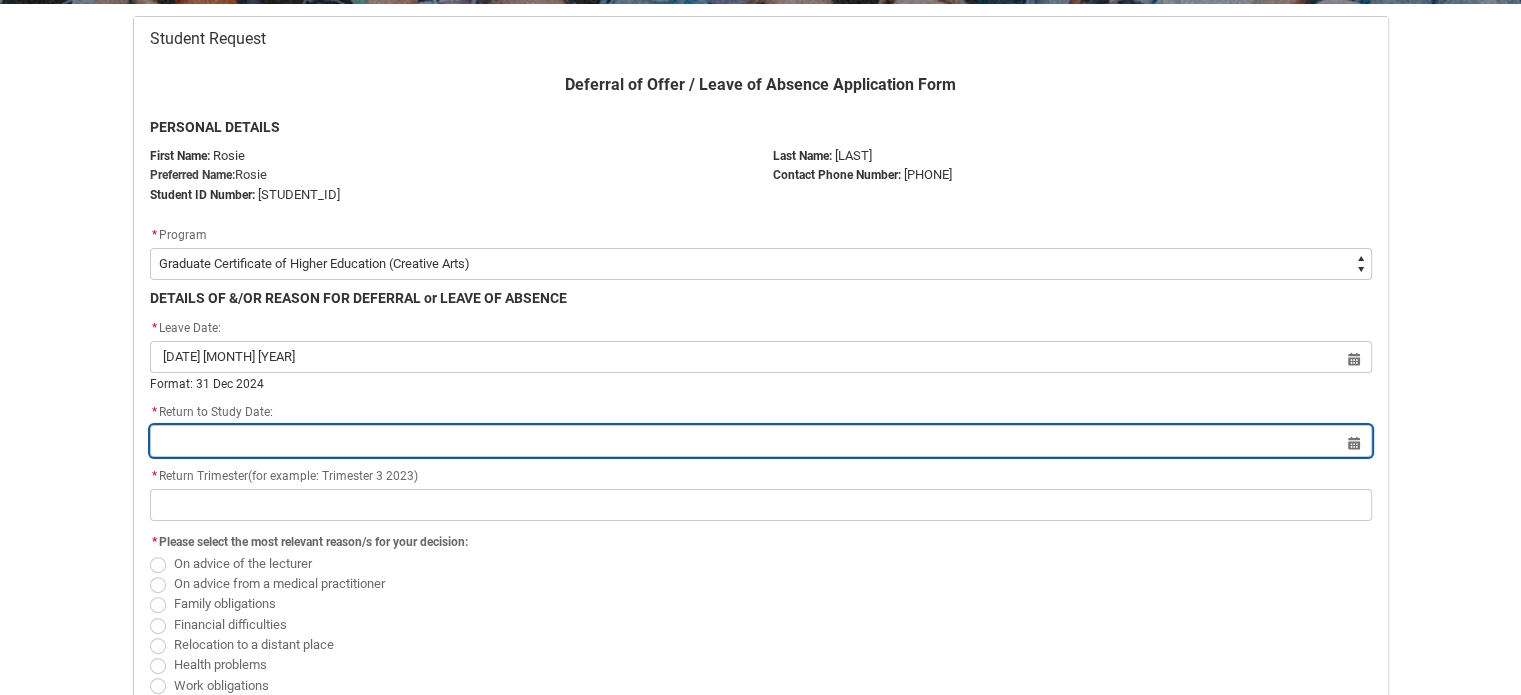 type on "[DATE] [MONTH] [YEAR]" 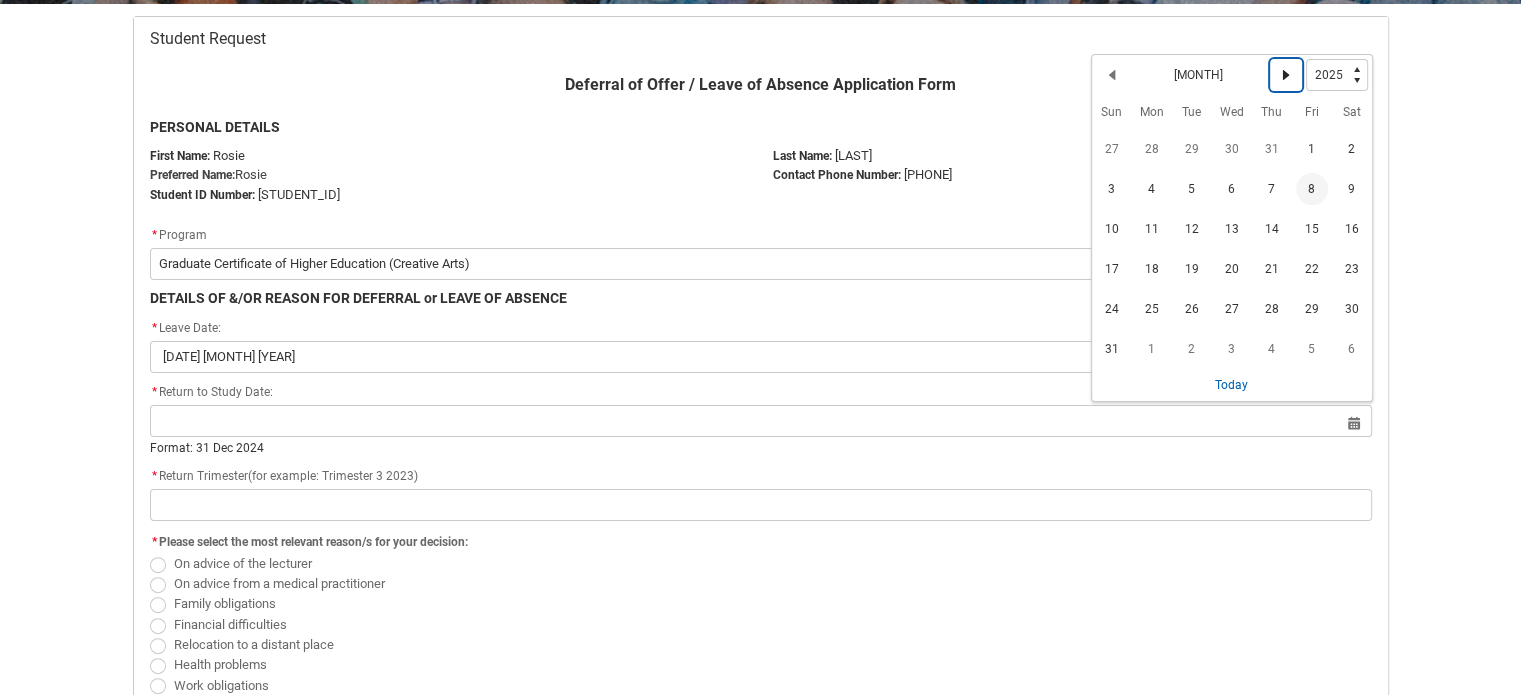 click 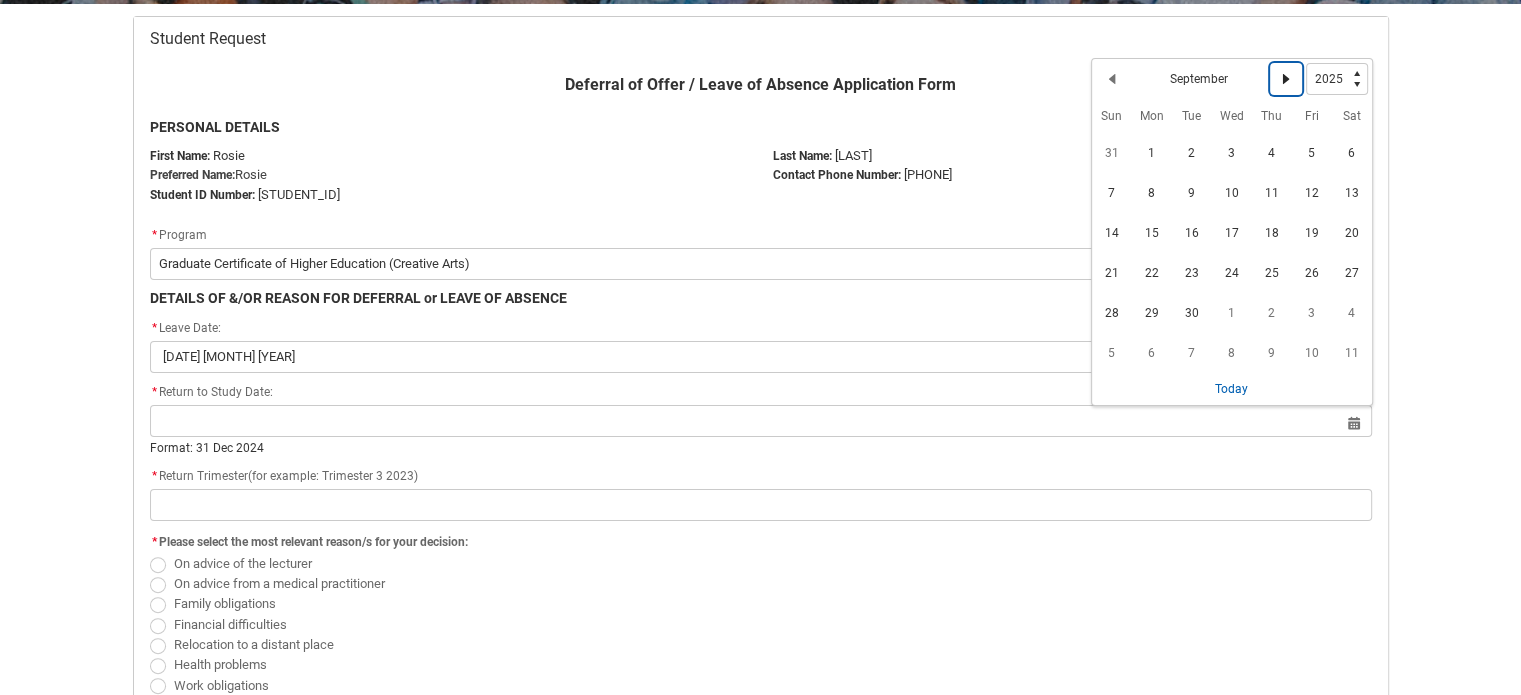 click on "Next Month" 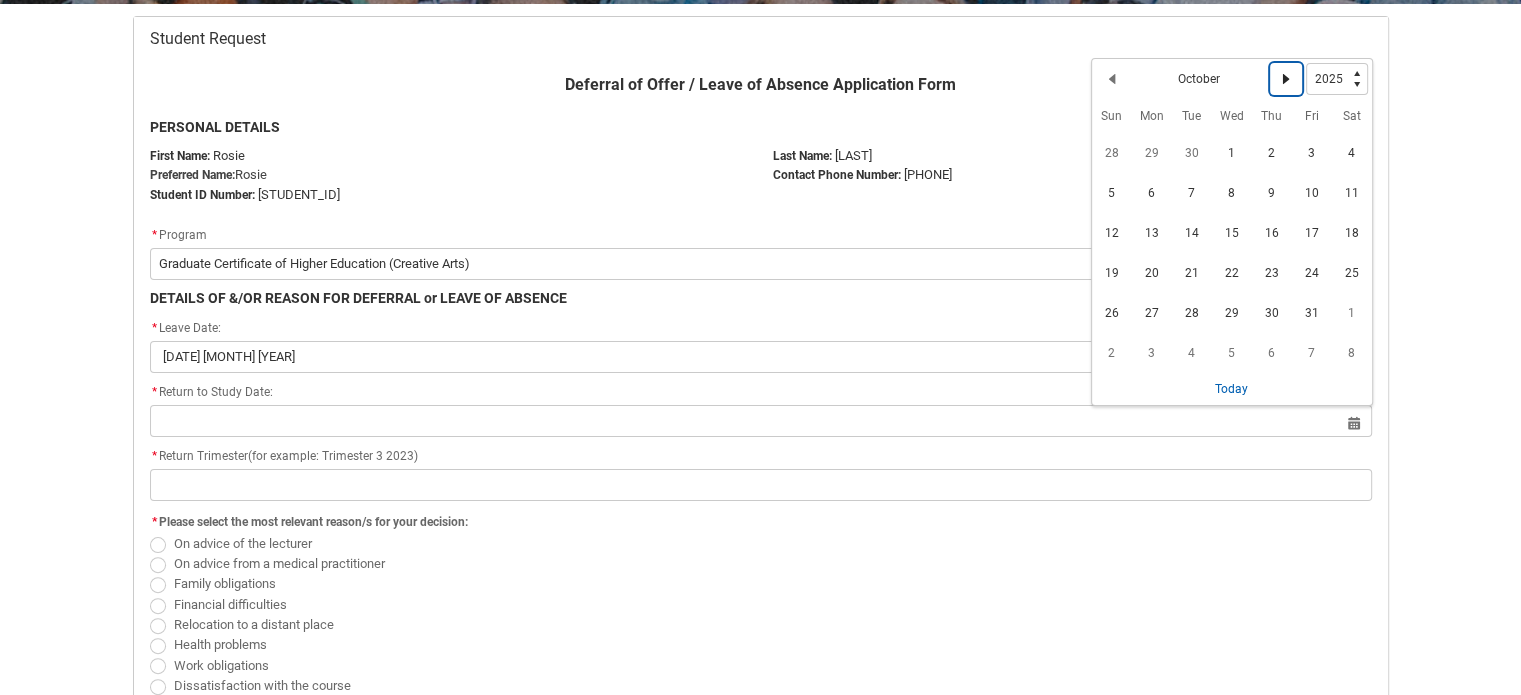 click on "Next Month" 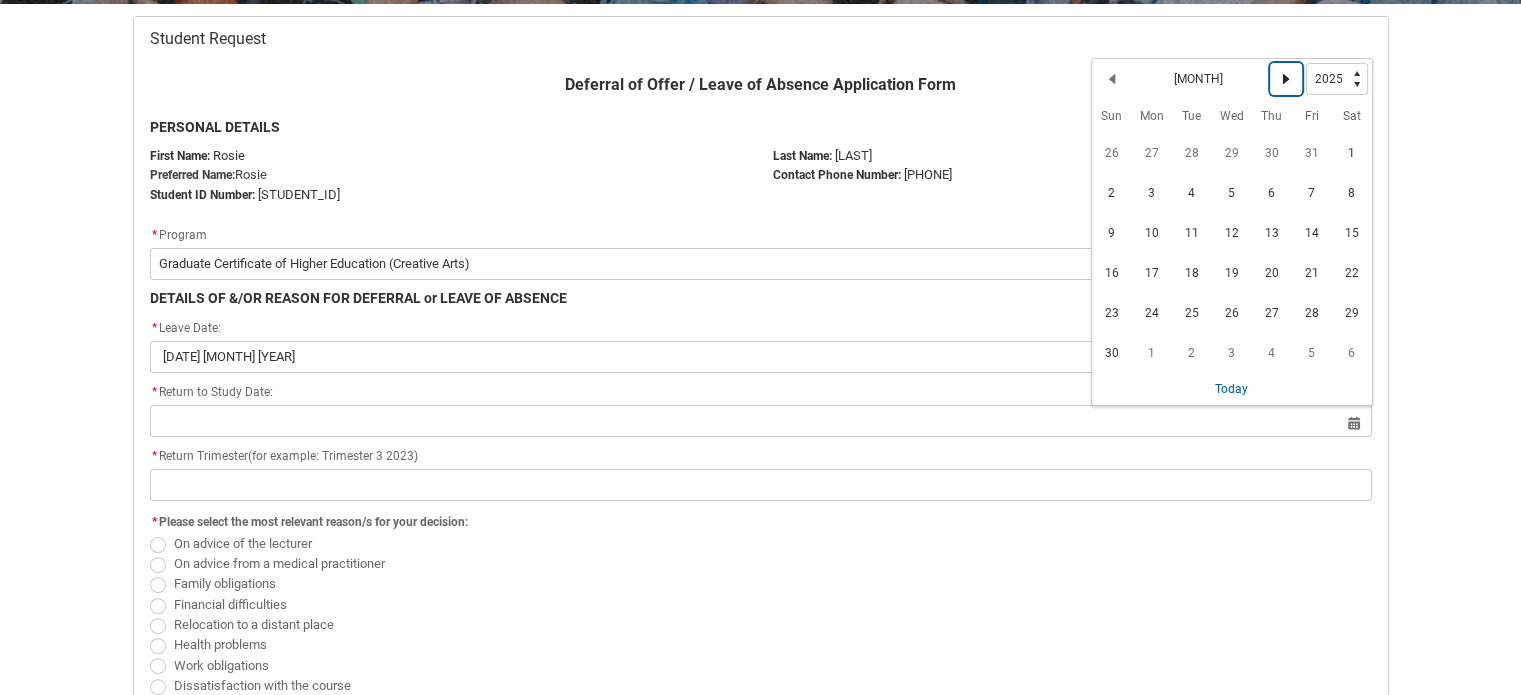 click on "Next Month" 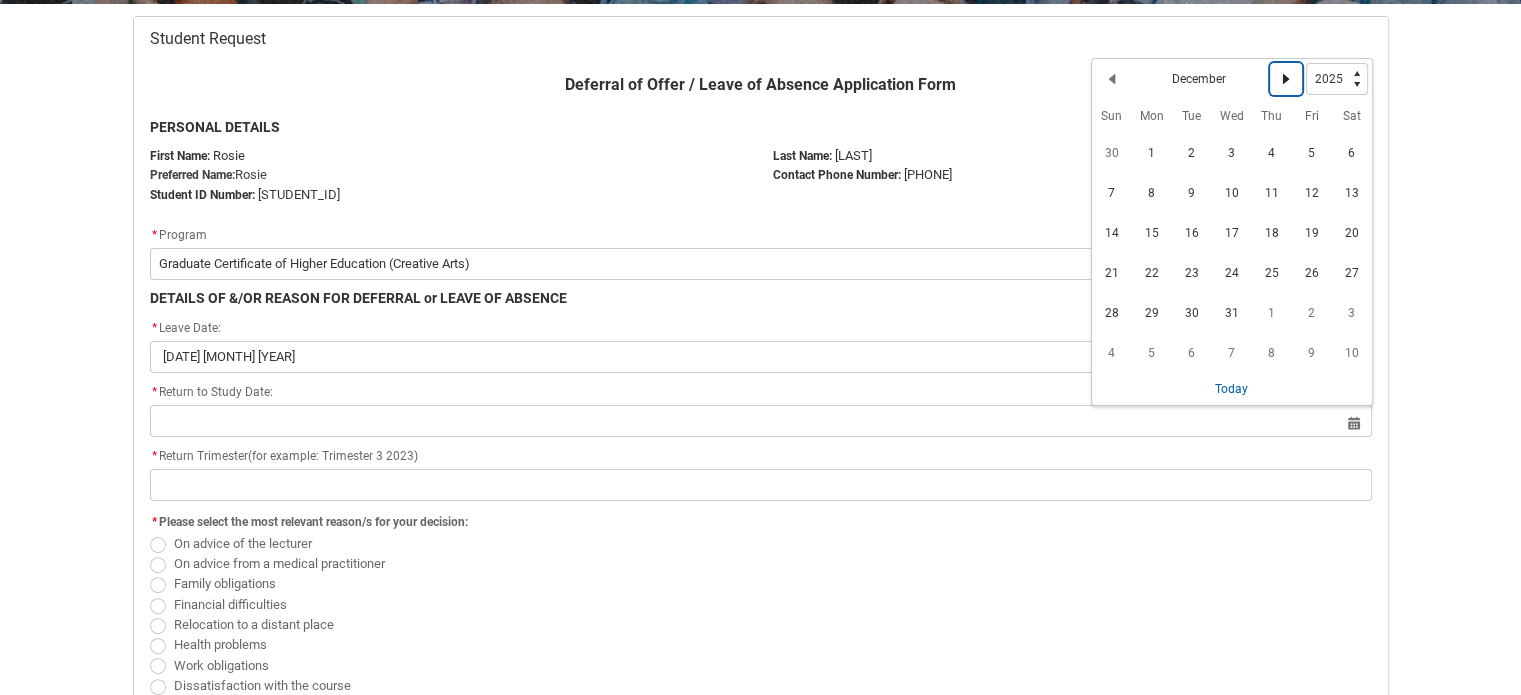 click on "Next Month" 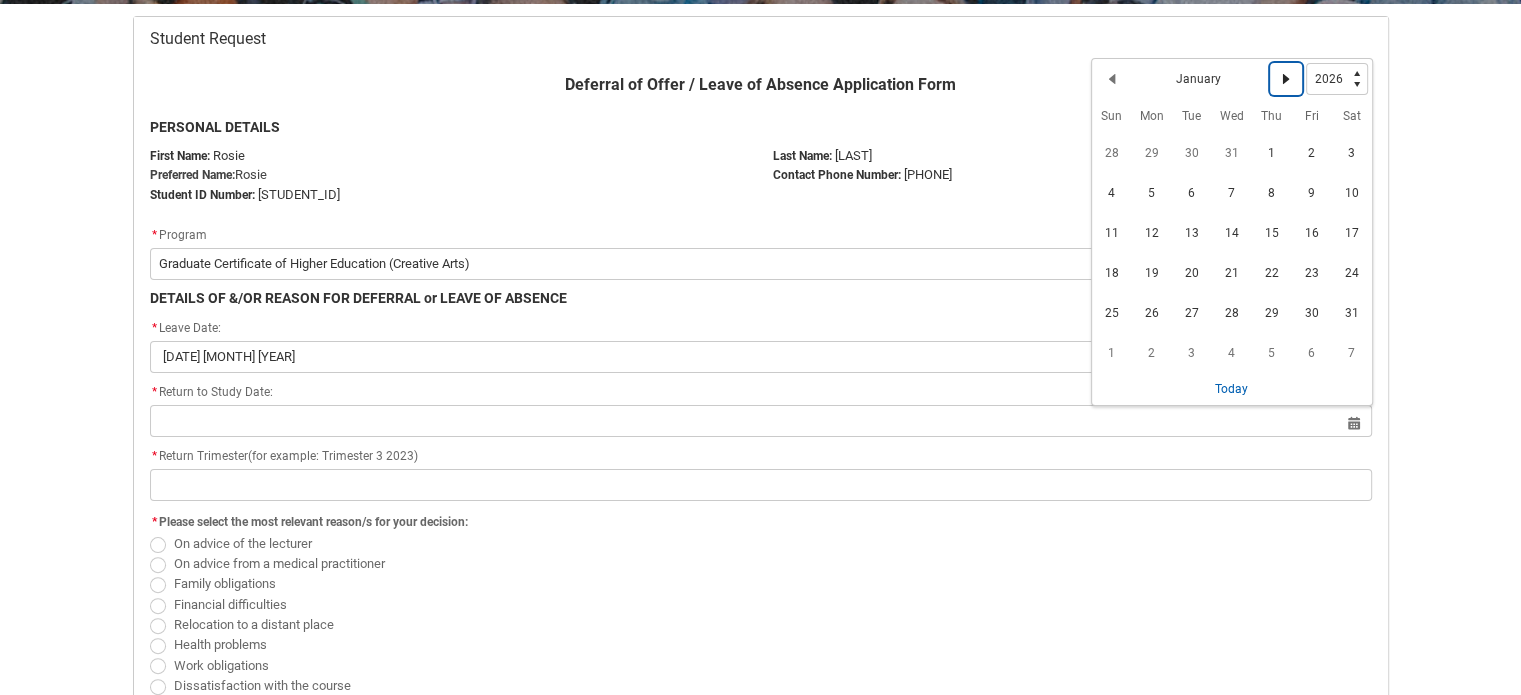 click on "Next Month" 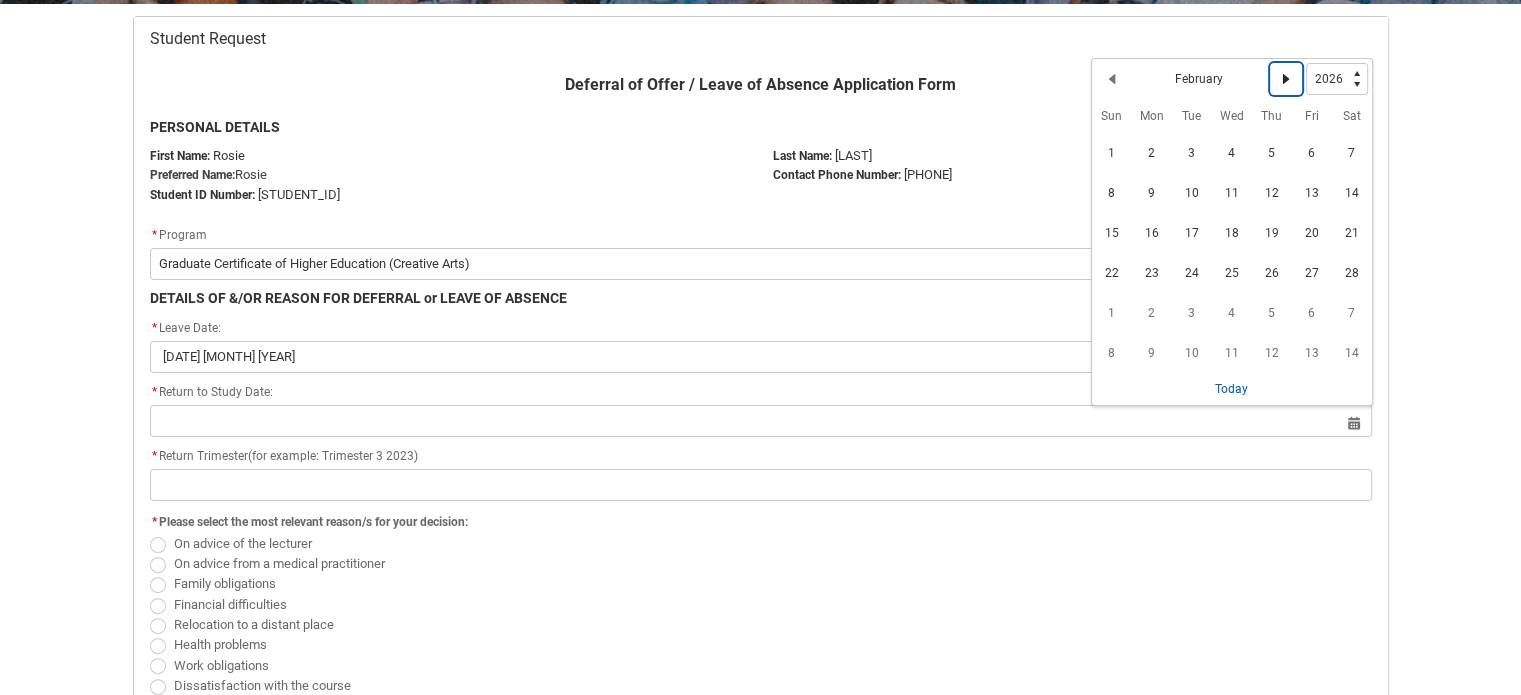 click on "Next Month" 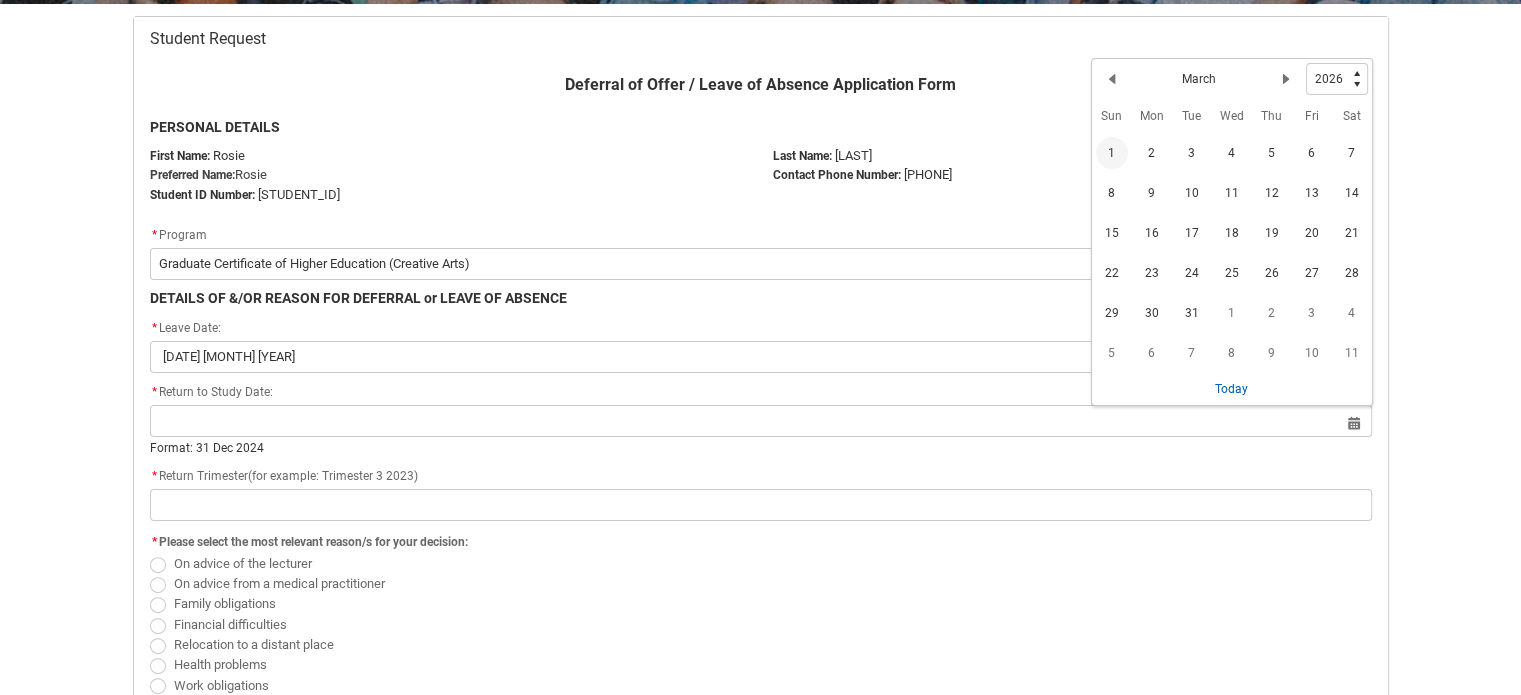 click on "1" 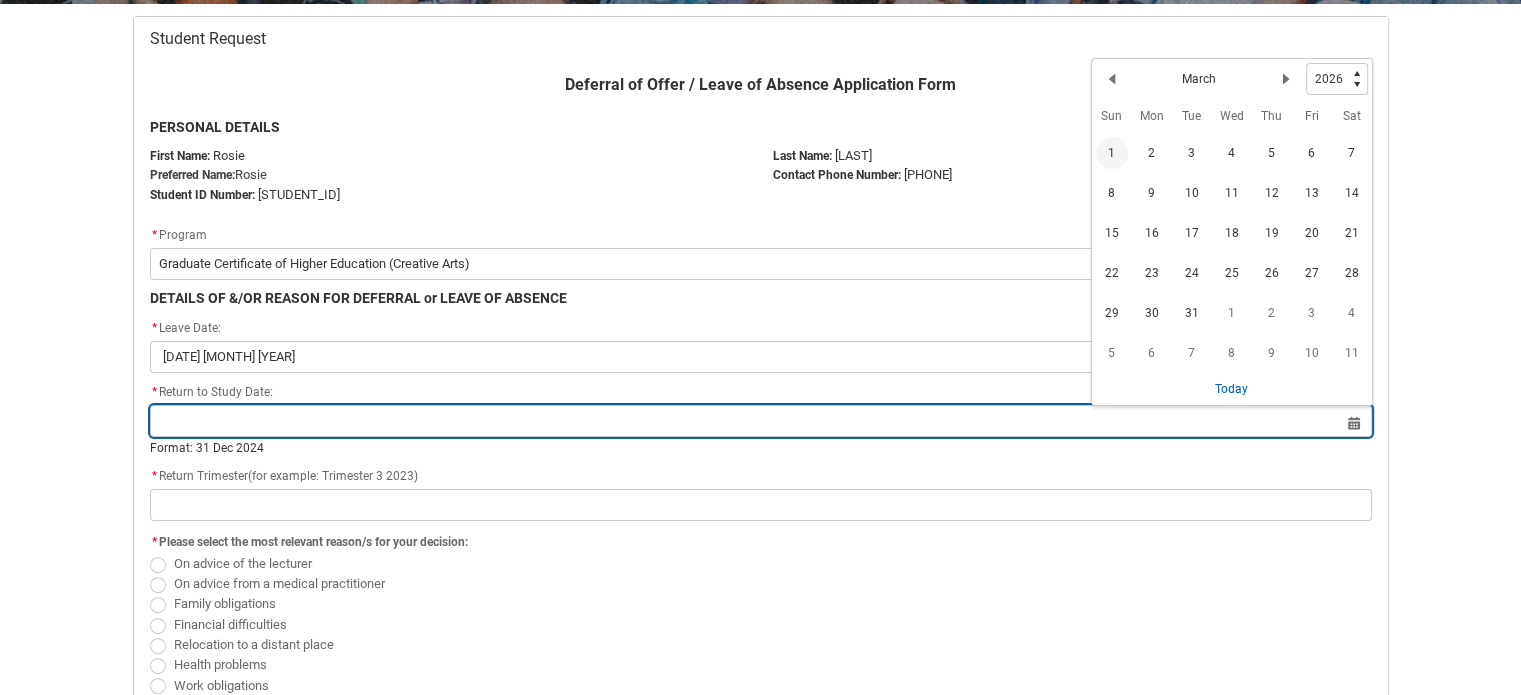 type on "[YEAR]-[MONTH]-[DATE]" 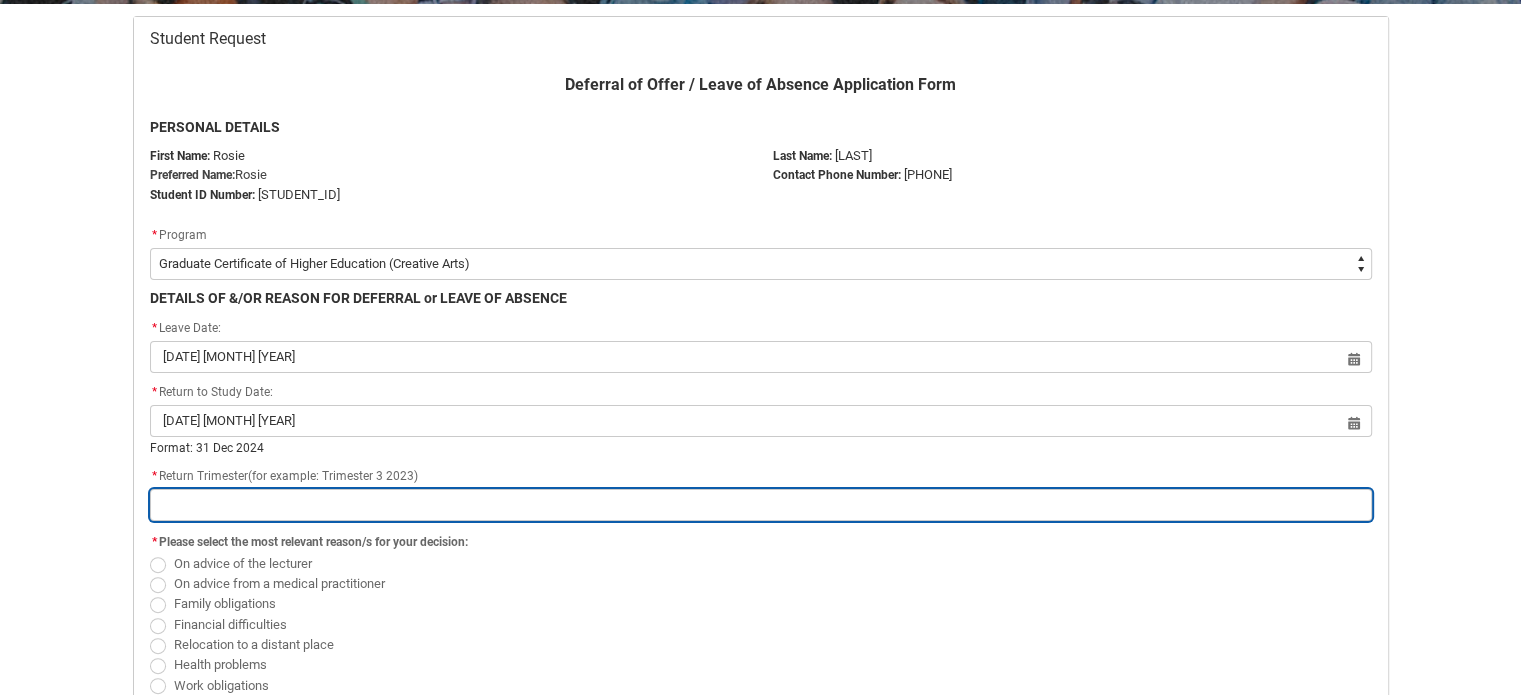 click at bounding box center [761, 505] 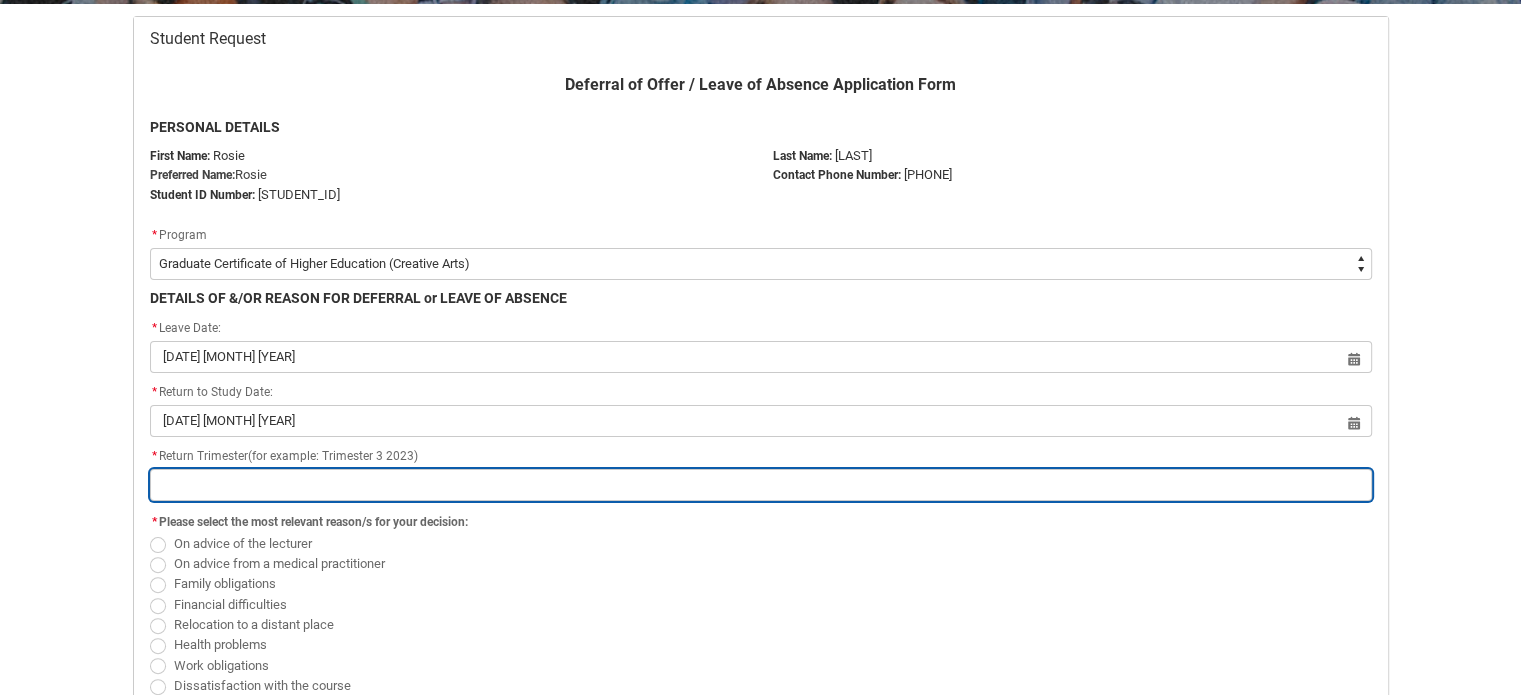 type on "S" 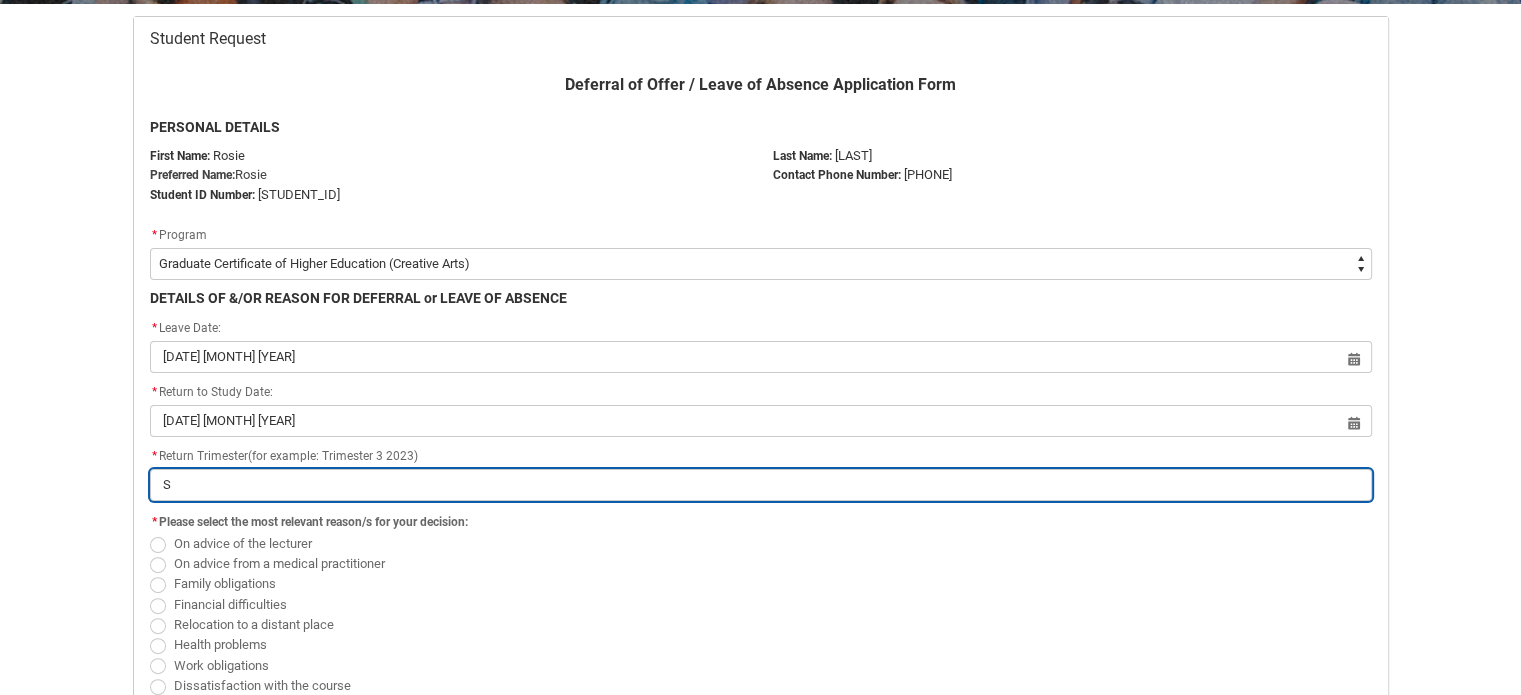 type on "Se" 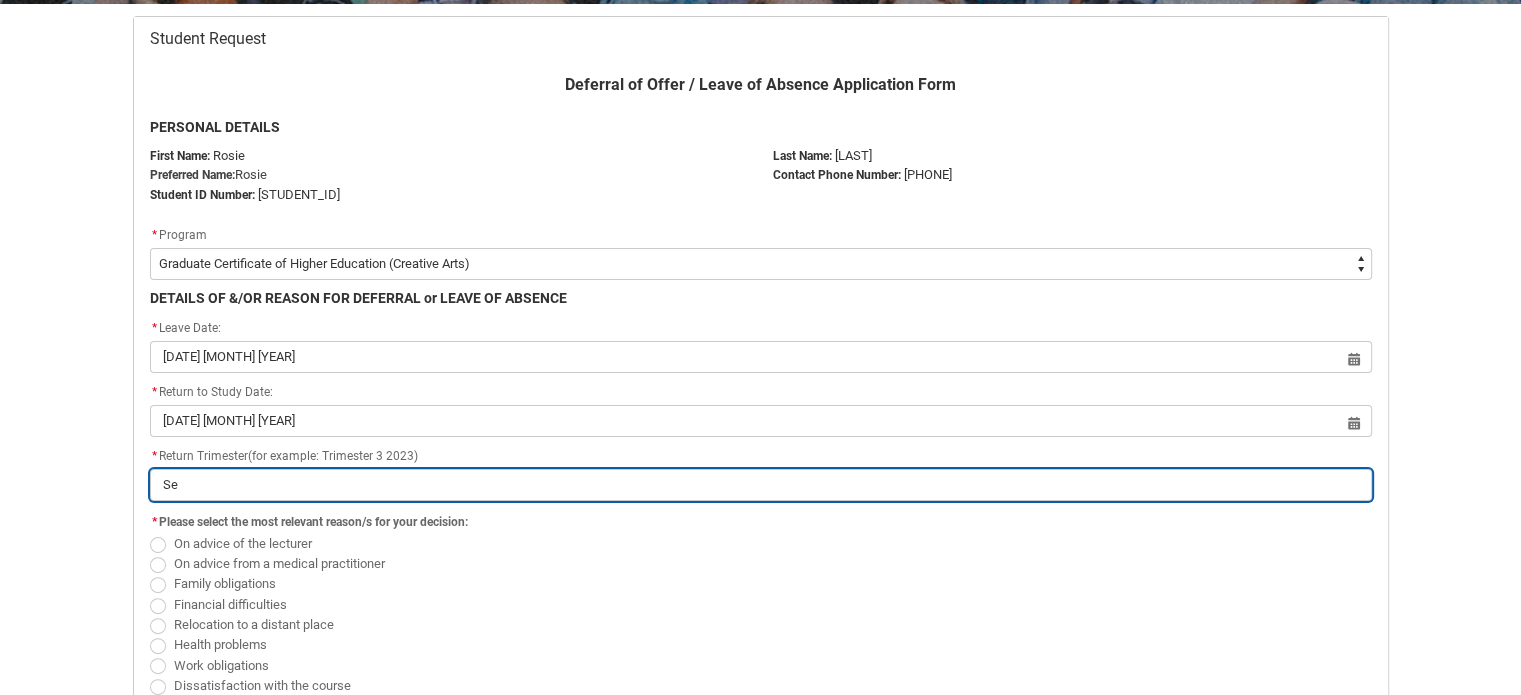 type on "Sem" 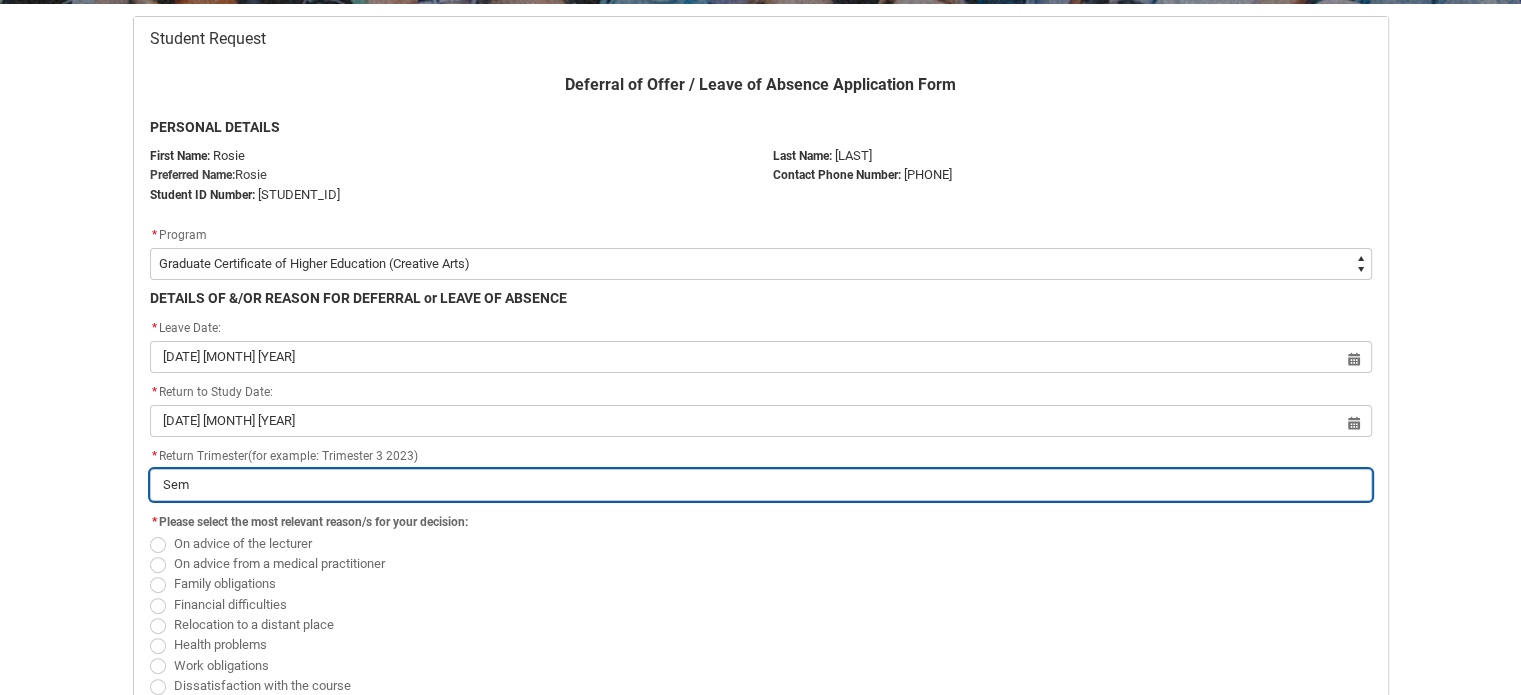 type on "Seme" 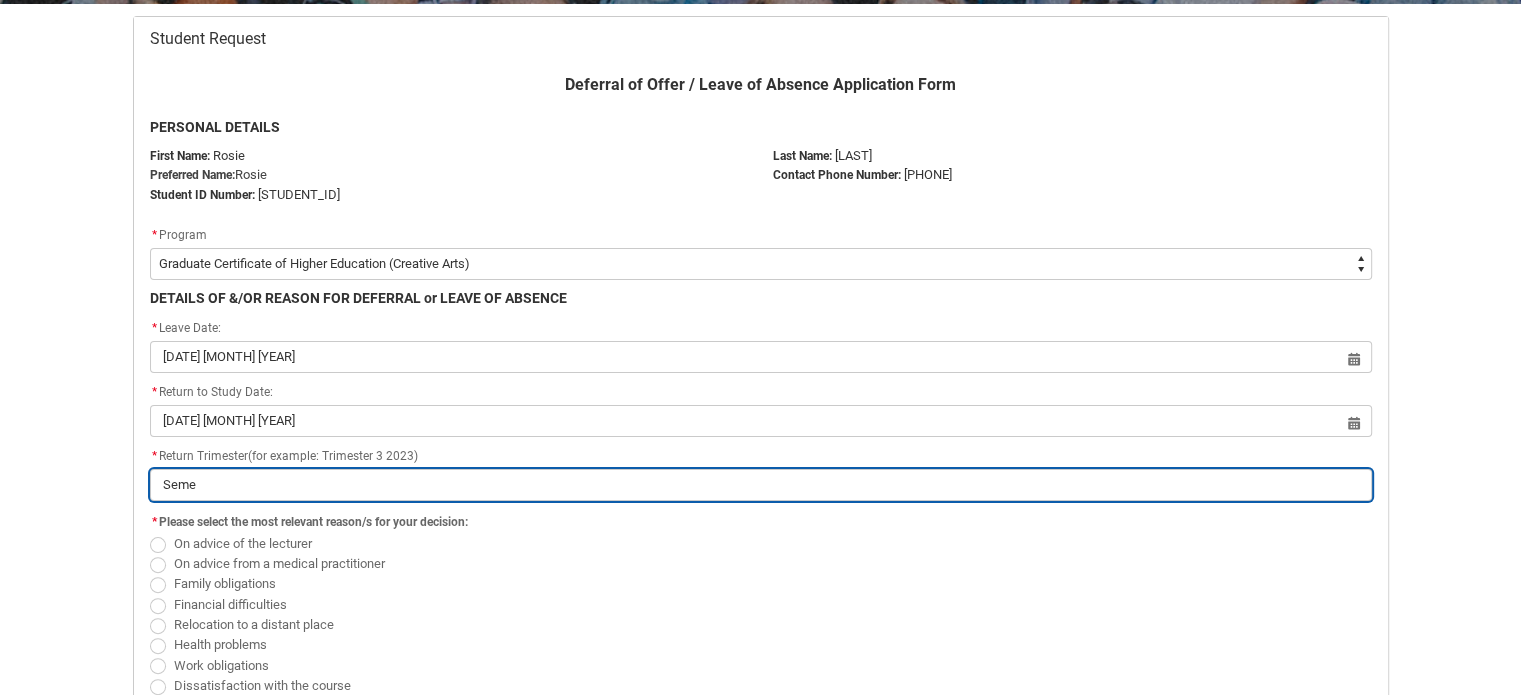 type on "Semes" 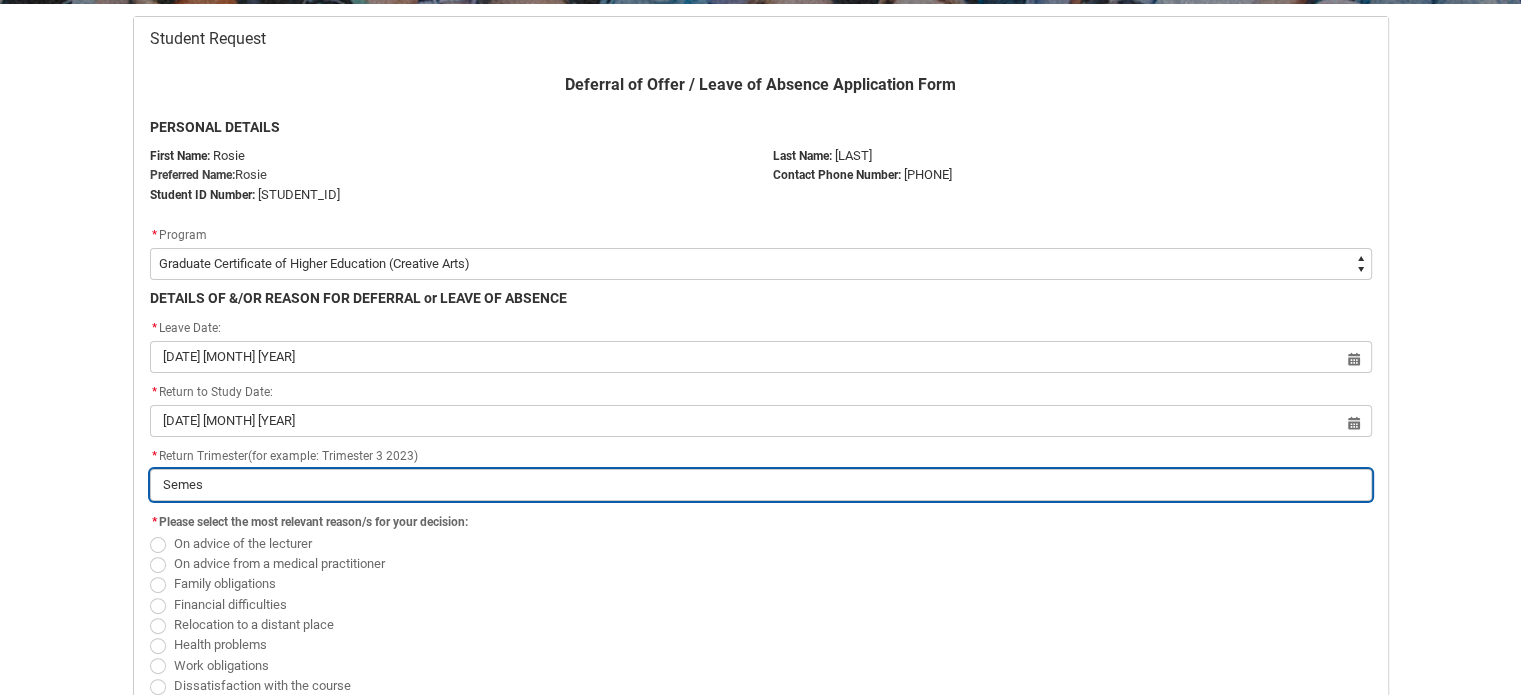 type on "Semest" 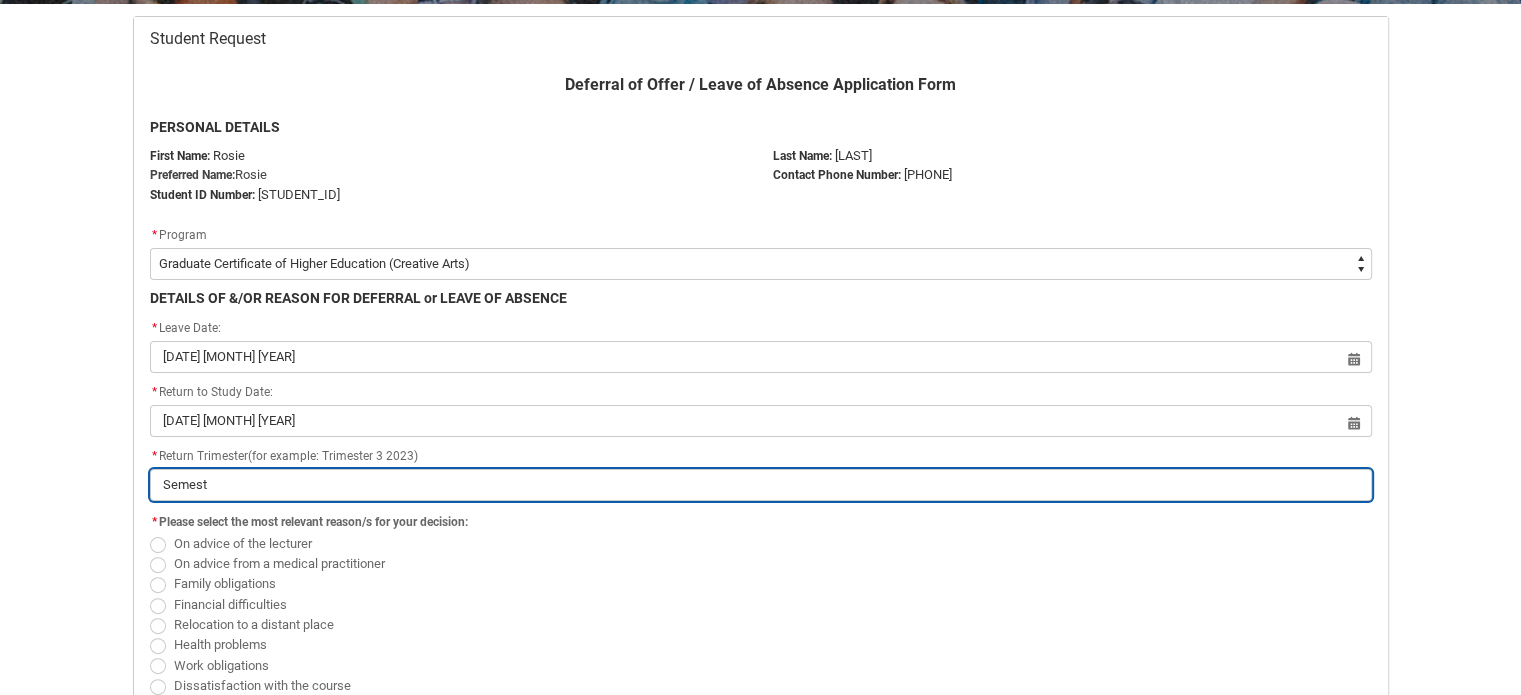type on "Semeste" 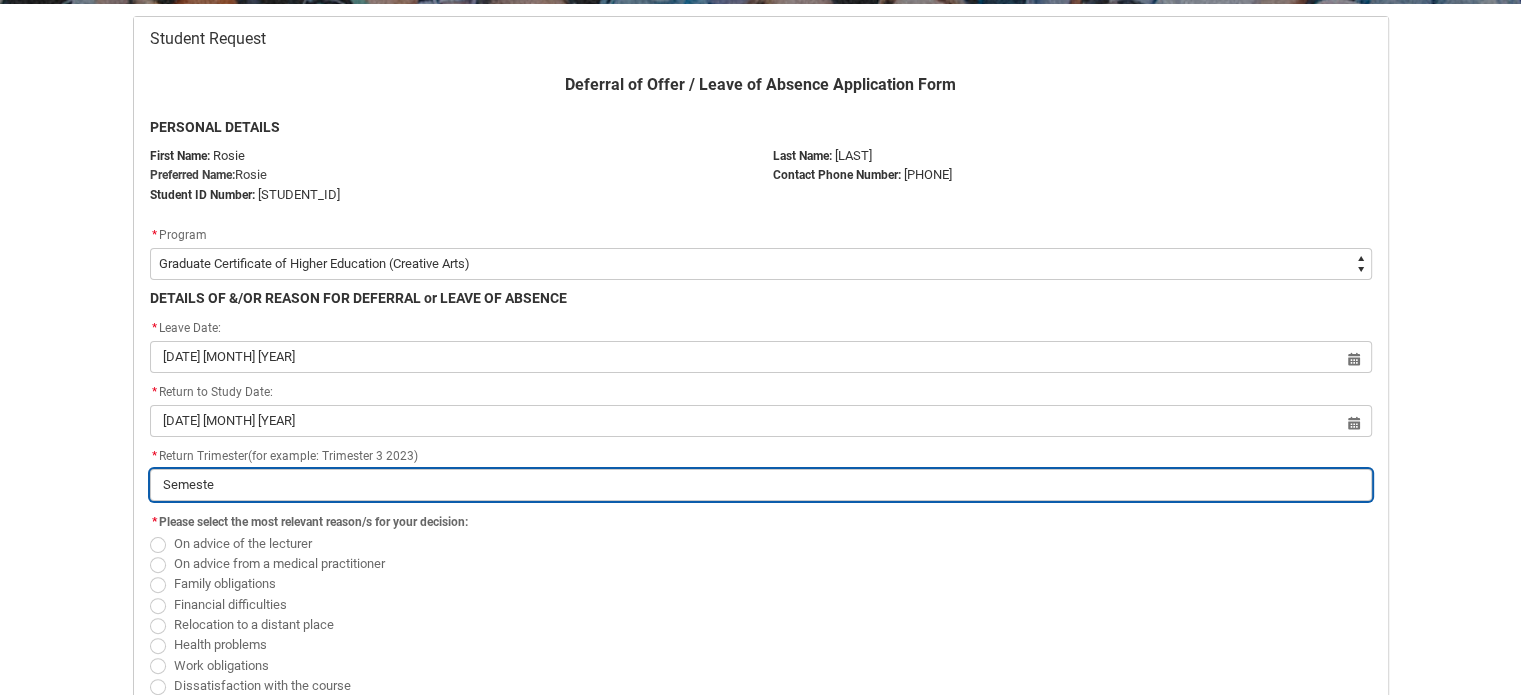 type on "Semester" 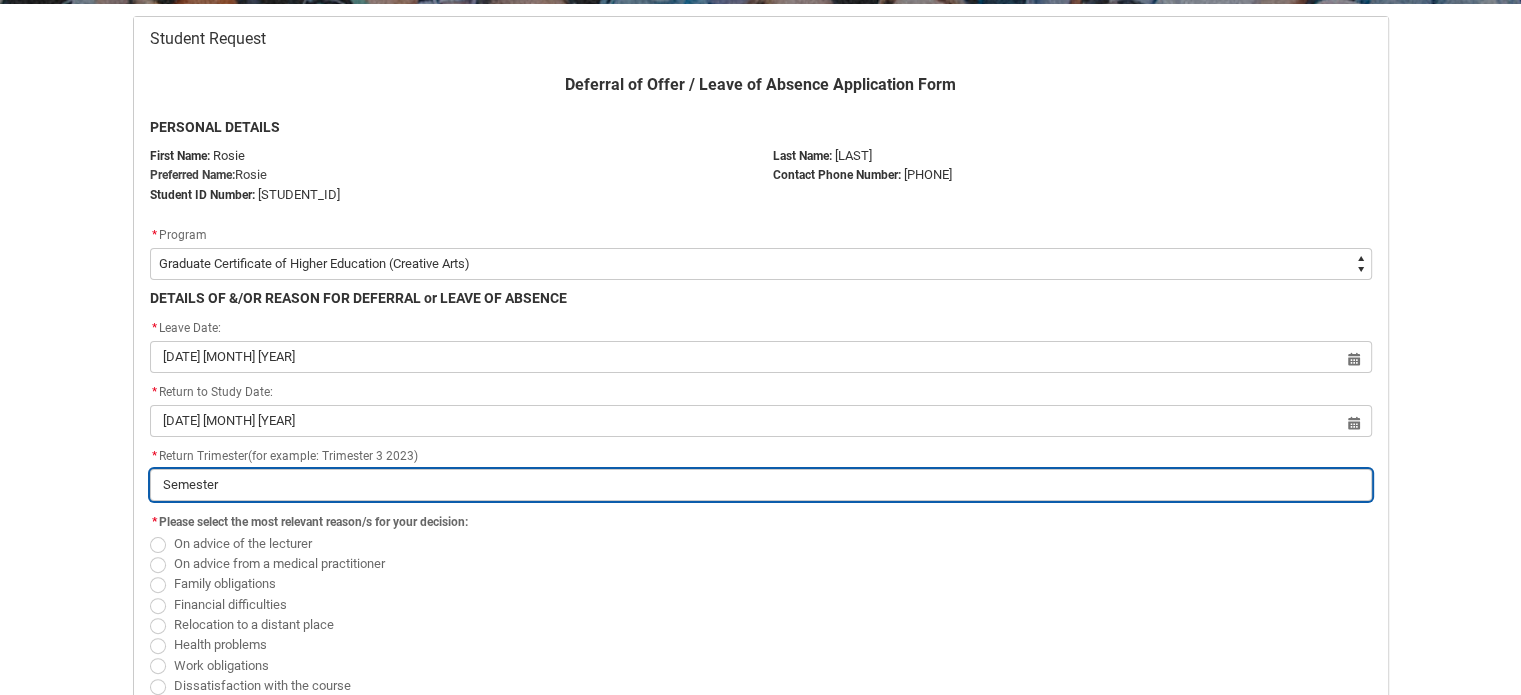 type on "Semester" 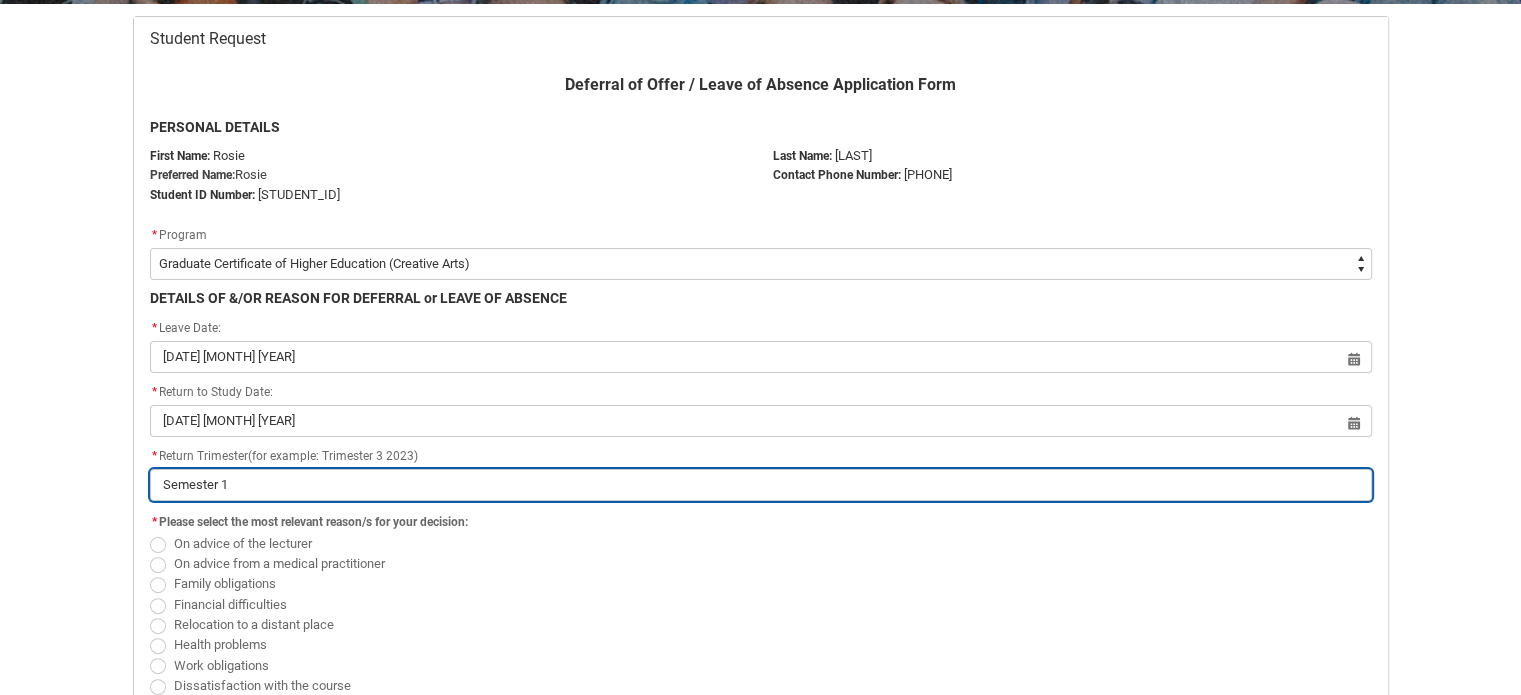 type on "Semester 1," 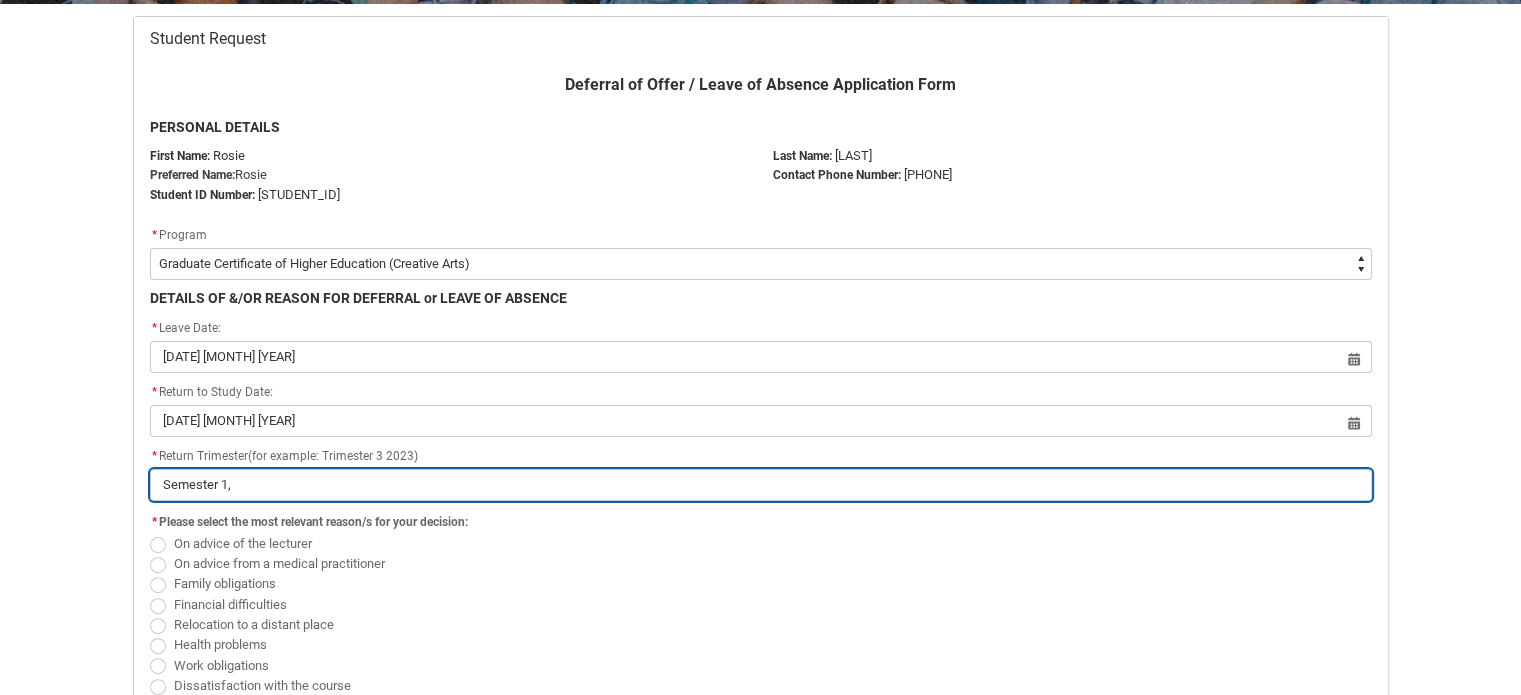 type on "Semester 1," 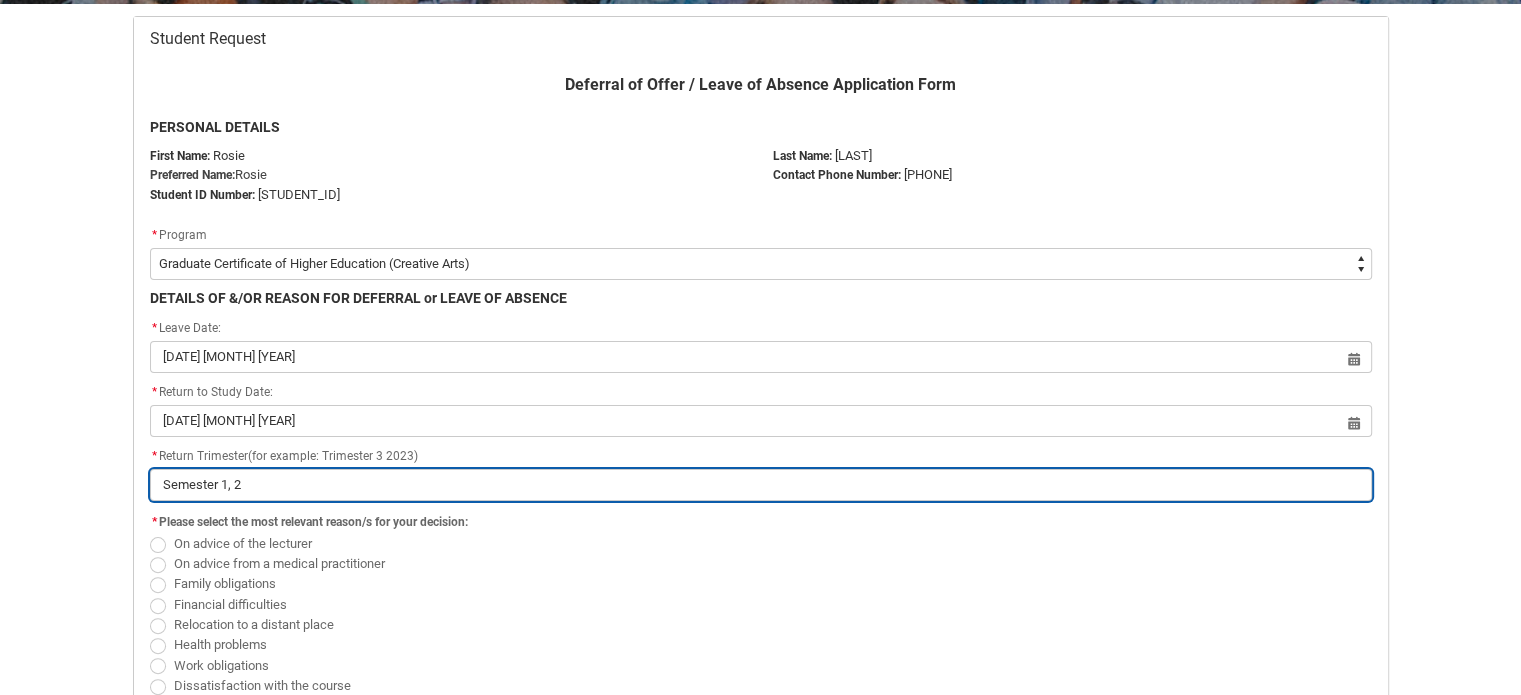 type on "Semester 1, 2026" 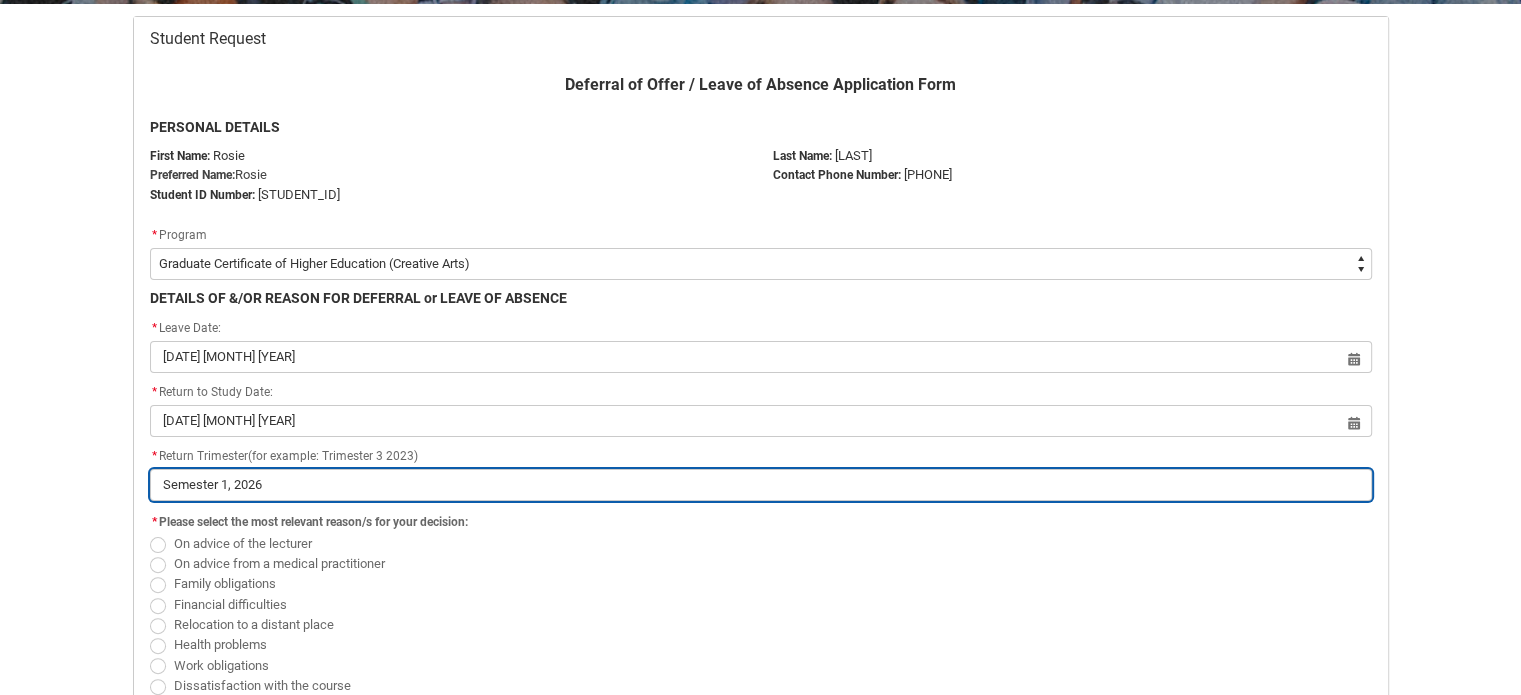 type on "Semester 1, 202" 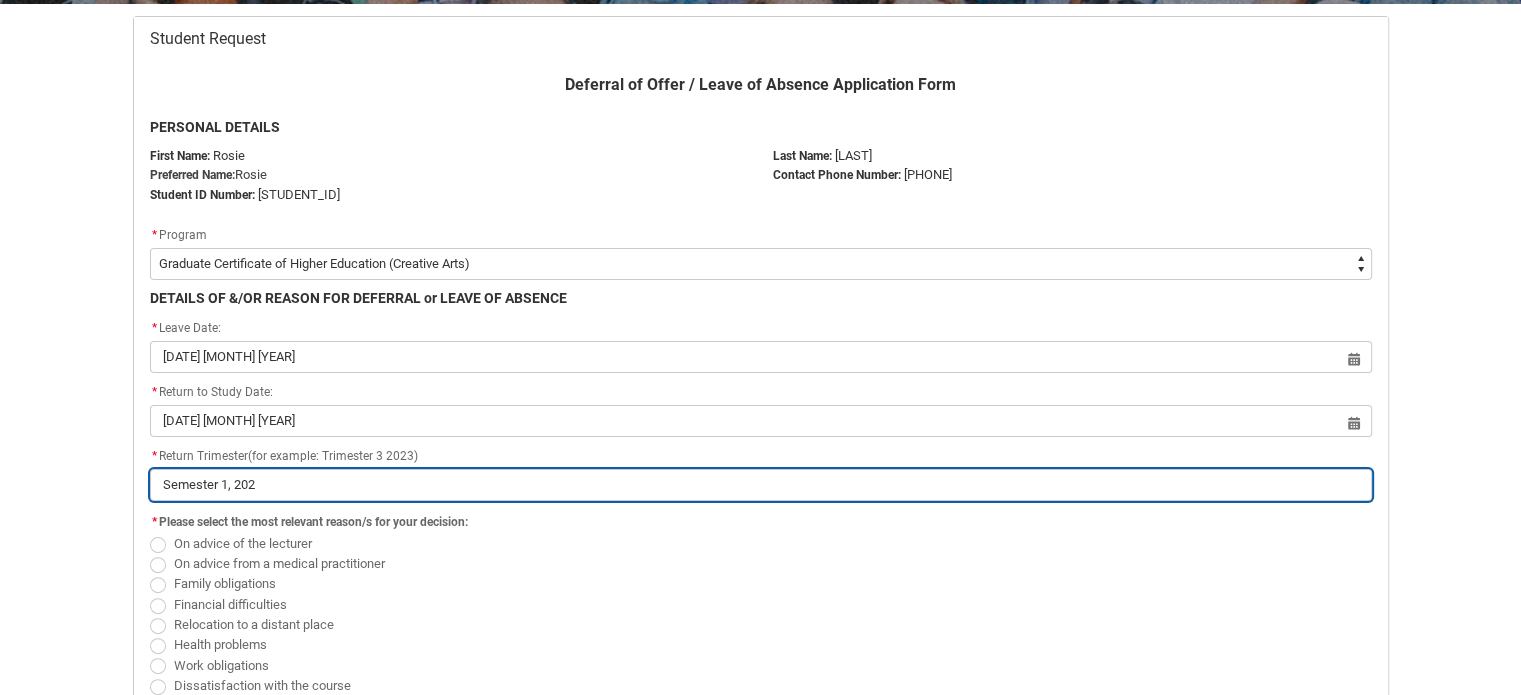 type on "Semester 1, 2026" 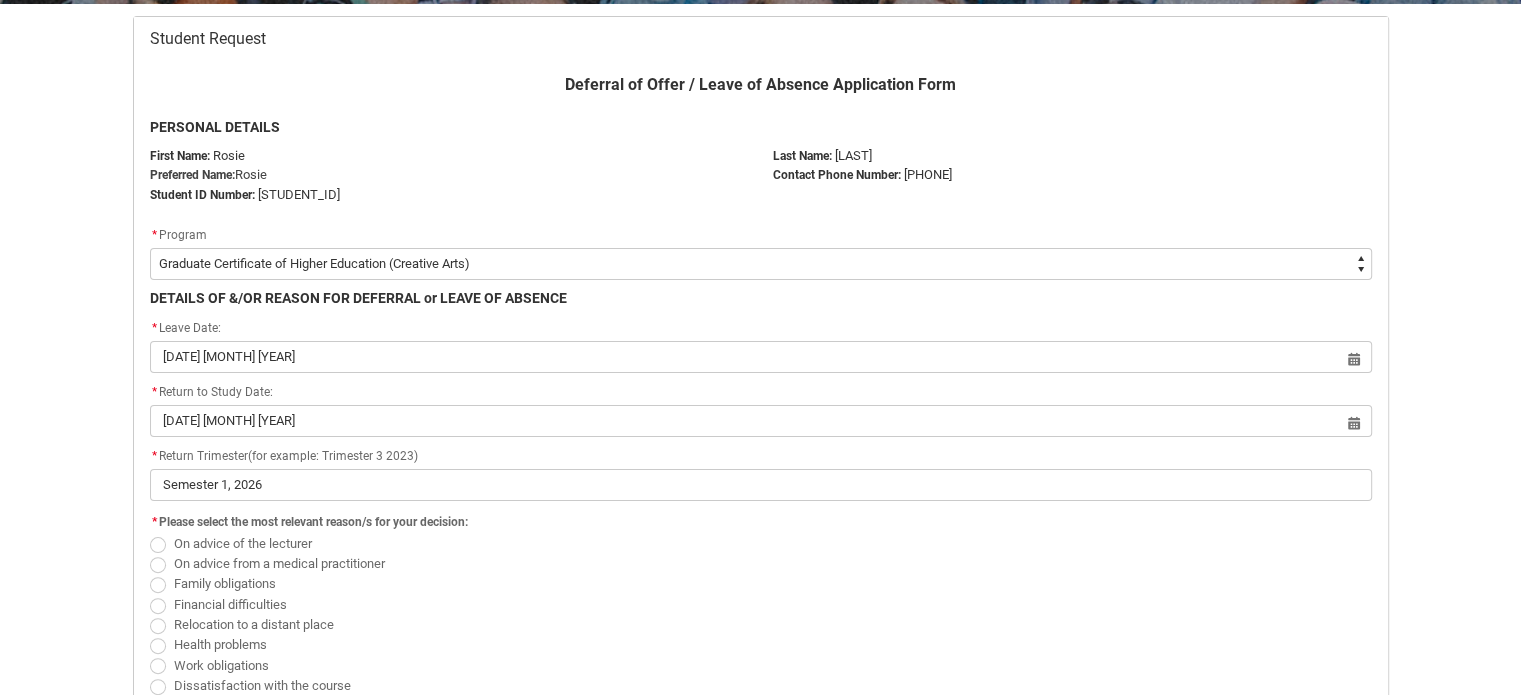 click on "Skip to Main Content Collarts Education Community Home New Enrolment Application More 0 Notifications Profile Log Out Student Request Deferral of Offer / Leave of Absence Application Form PERSONAL DETAILS First Name:   [FIRST] Preferred Name: [FIRST] Student ID Number:   [STUDENT_ID] Last Name:   [LAST] Contact Phone Number:   [PHONE] * Program *   --None-- Graduate Certificate of Higher Education (Creative Arts) DETAILS OF &/OR REASON FOR DEFERRAL or LEAVE OF ABSENCE * Leave Date: [DATE] [MONTH] [YEAR] Select a date for   Format: 31 Dec 2024 * Return to Study Date: [DATE] [MONTH] [YEAR] Select a date for   Format: 31 Dec 2024 * Return Trimester(for example: Trimester 3 2023) Semester 1, 2026 * Please select the most relevant reason/s for your decision: On advice of the lecturer On advice from a medical practitioner Family obligations Financial difficulties Relocation to a distant place Health problems Work obligations Dissatisfaction with the course Dissatisfaction with Collarts Other * Upload Supporting Document Upload Files   Next" at bounding box center [760, 600] 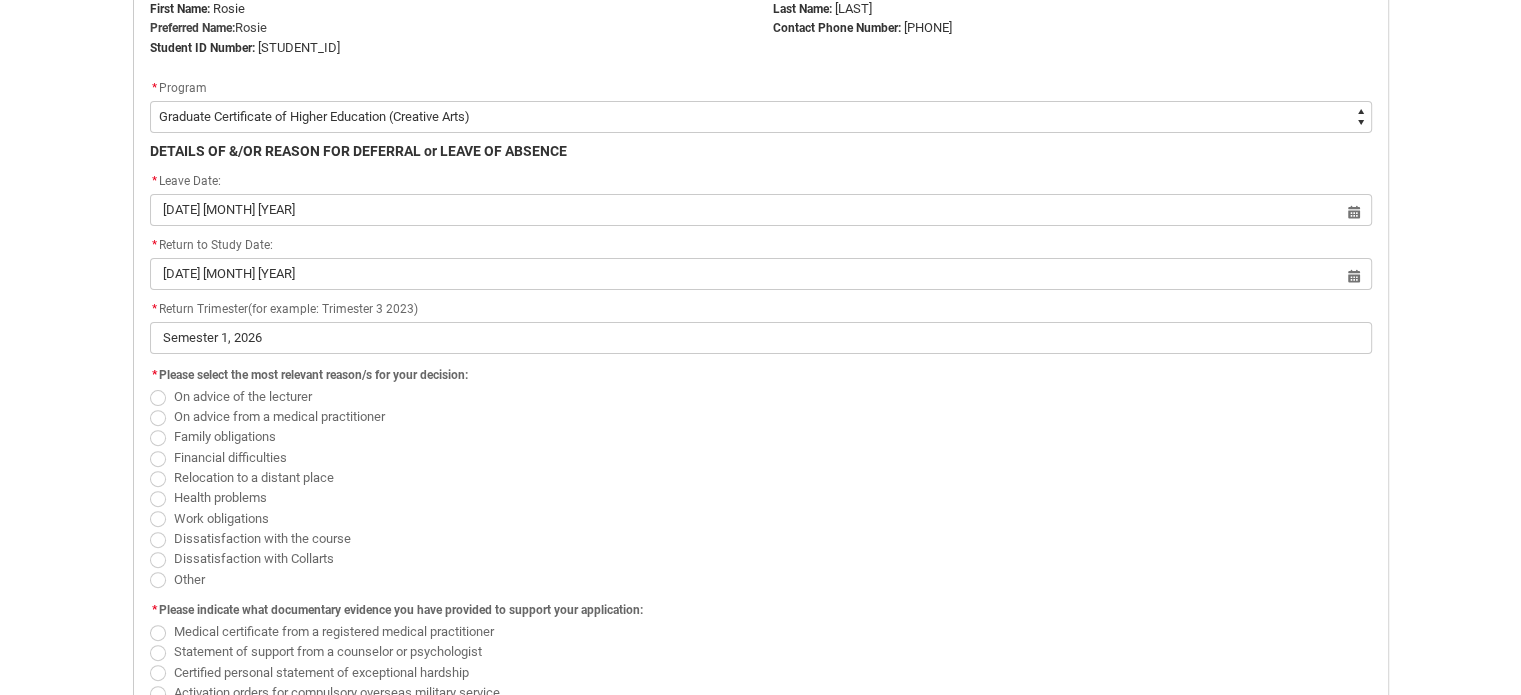 scroll, scrollTop: 546, scrollLeft: 0, axis: vertical 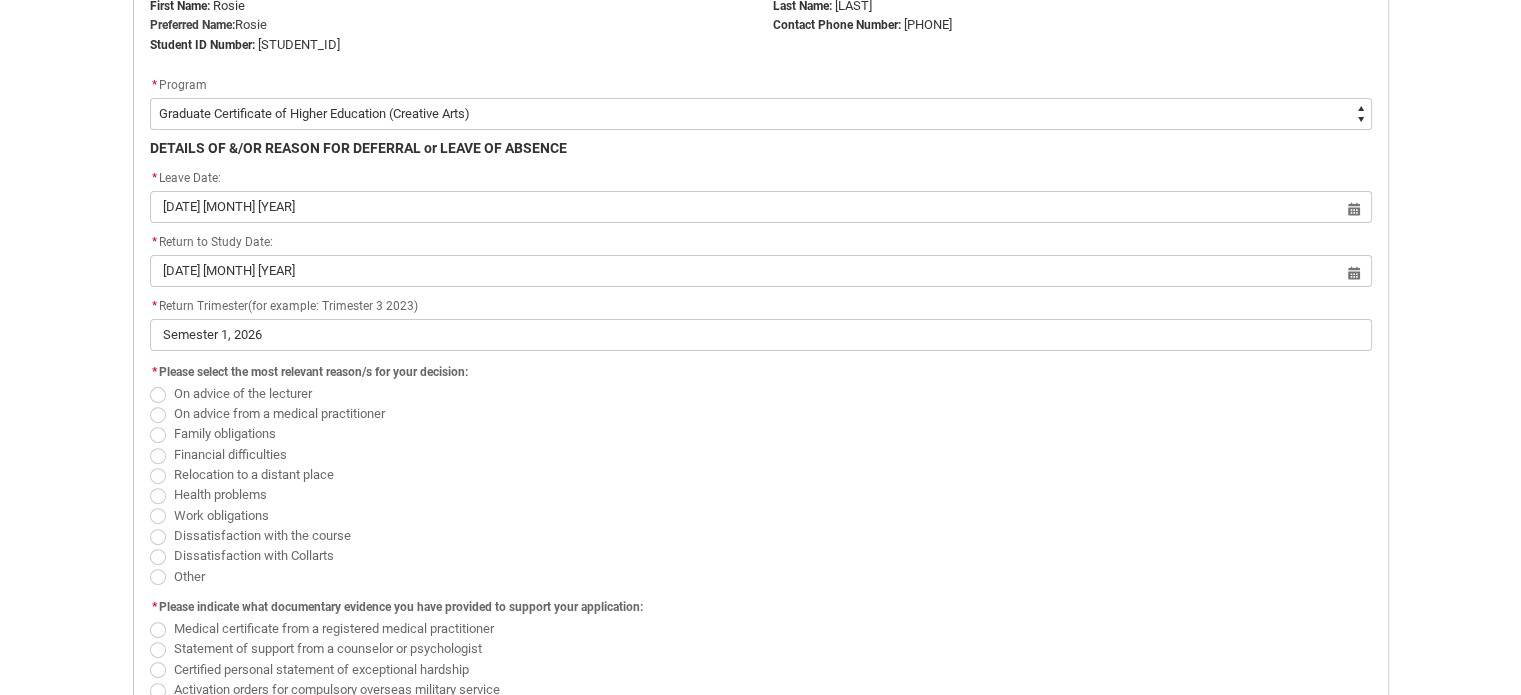 click at bounding box center (158, 516) 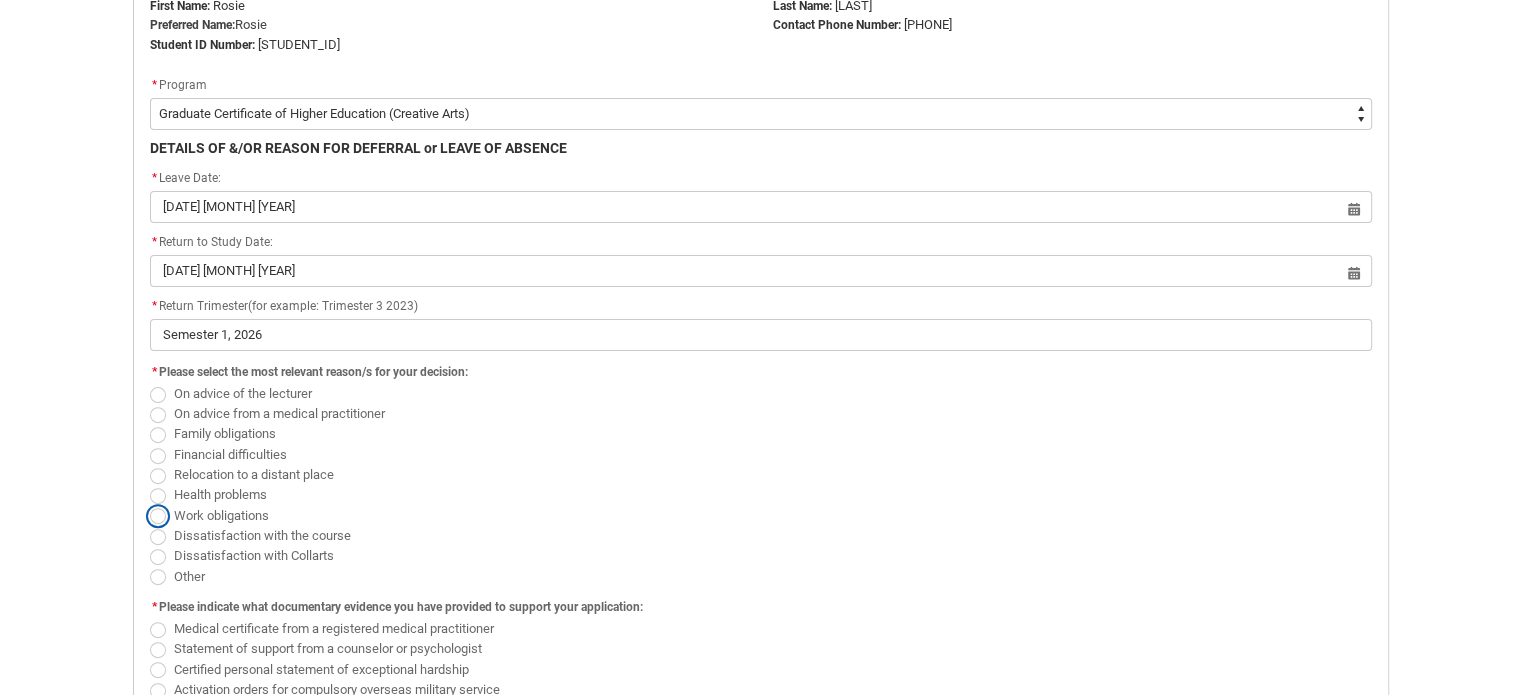 click on "Work obligations" at bounding box center (149, 504) 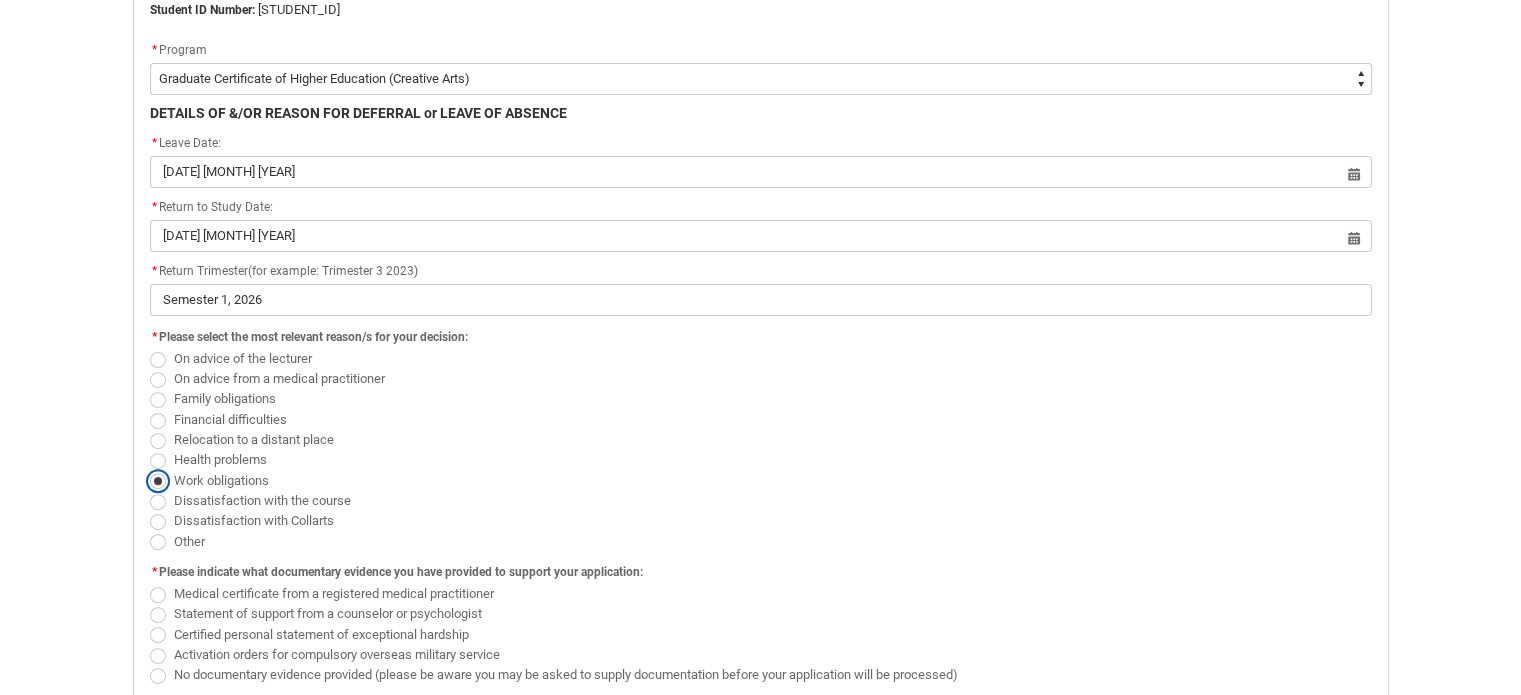 scroll, scrollTop: 617, scrollLeft: 0, axis: vertical 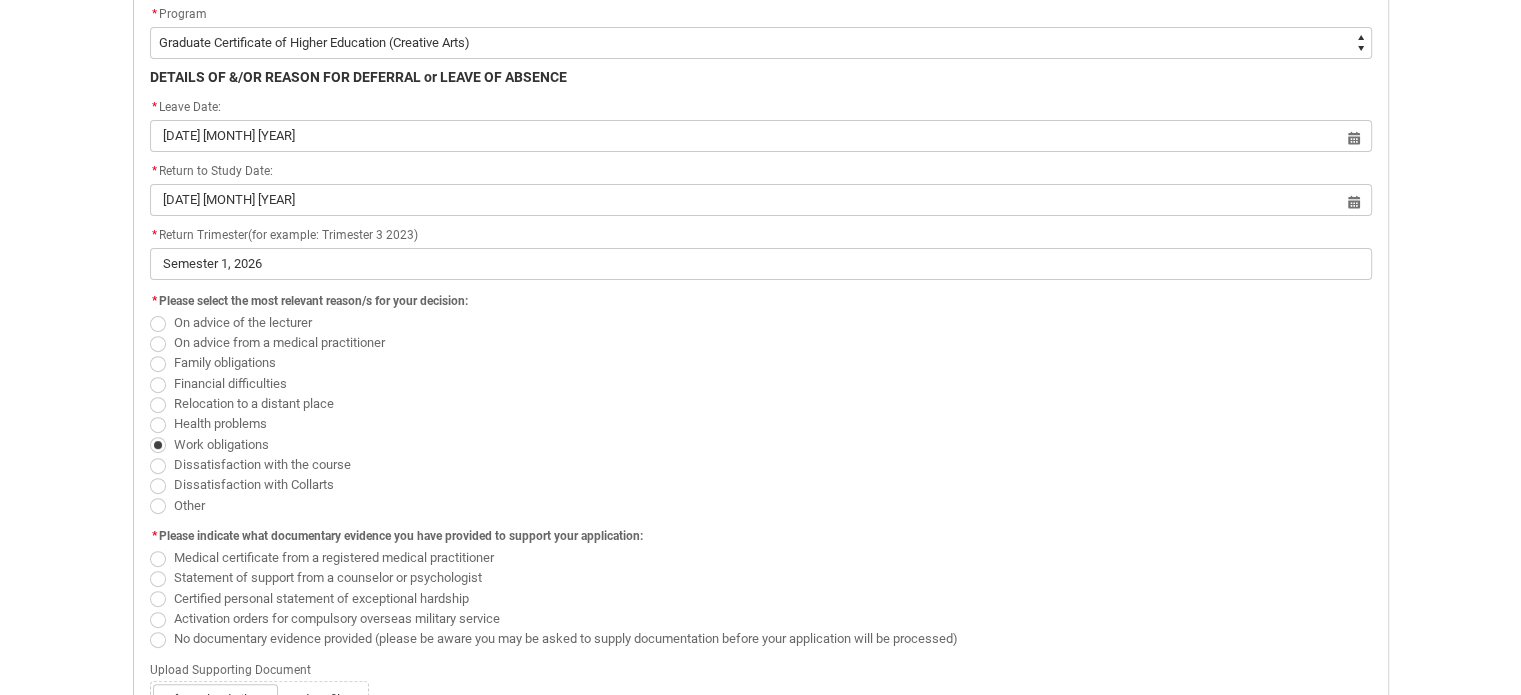 click on "Skip to Main Content Collarts Education Community Home New Enrolment Application More 0 Notifications Profile Log Out Student Request Deferral of Offer / Leave of Absence Application Form PERSONAL DETAILS First Name:   [FIRST] Preferred Name: [FIRST] Student ID Number:   [STUDENT_ID] Last Name:   [LAST] Contact Phone Number:   [PHONE] * Program *   --None-- Graduate Certificate of Higher Education (Creative Arts) DETAILS OF &/OR REASON FOR DEFERRAL or LEAVE OF ABSENCE * Leave Date: [DATE] [MONTH] [YEAR] Select a date for   Format: 31 Dec 2024 * Return to Study Date: [DATE] [MONTH] [YEAR] Select a date for   Format: 31 Dec 2024 * Return Trimester(for example: Trimester 3 2023) Semester 1, 2026 * Please select the most relevant reason/s for your decision: On advice of the lecturer On advice from a medical practitioner Family obligations Financial difficulties Relocation to a distant place Health problems Work obligations Dissatisfaction with the course Dissatisfaction with Collarts Other * Upload Supporting Document Upload Files   Next" at bounding box center [760, 379] 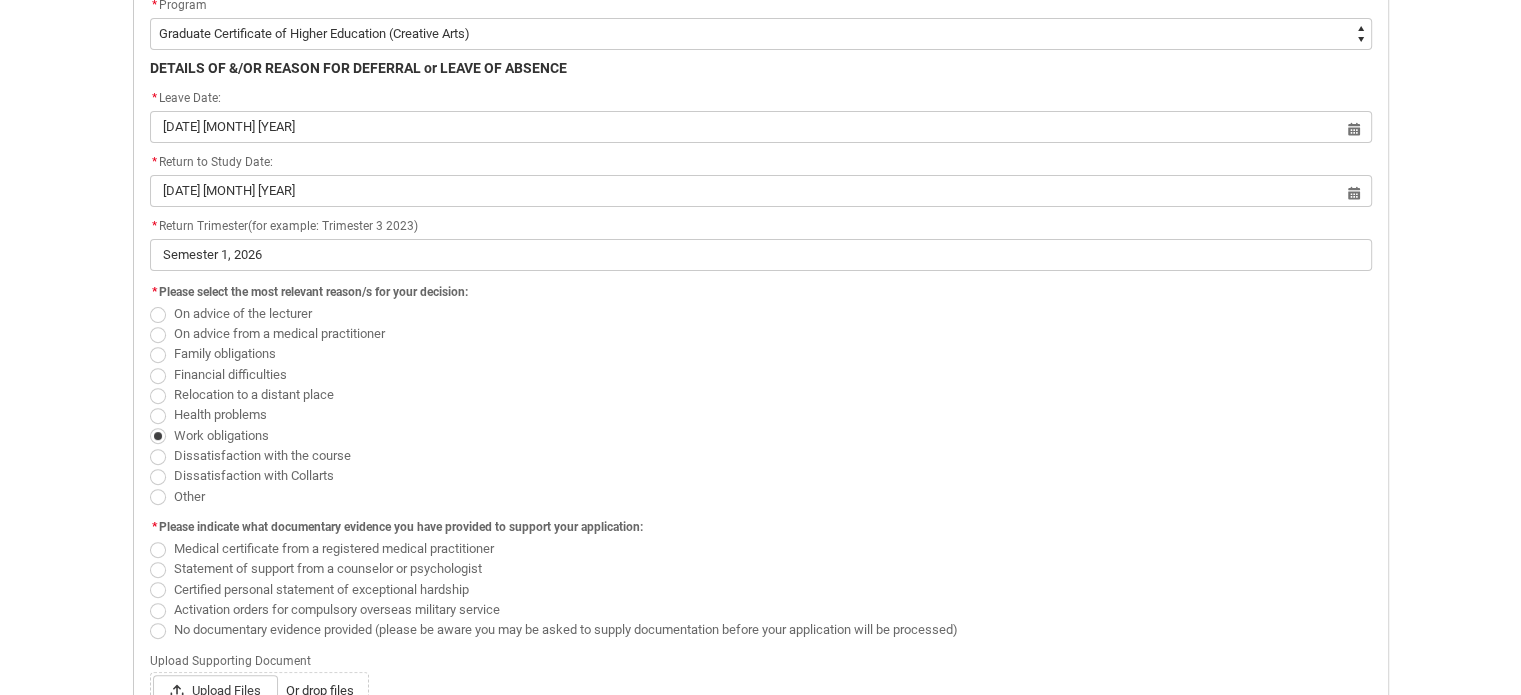 scroll, scrollTop: 678, scrollLeft: 0, axis: vertical 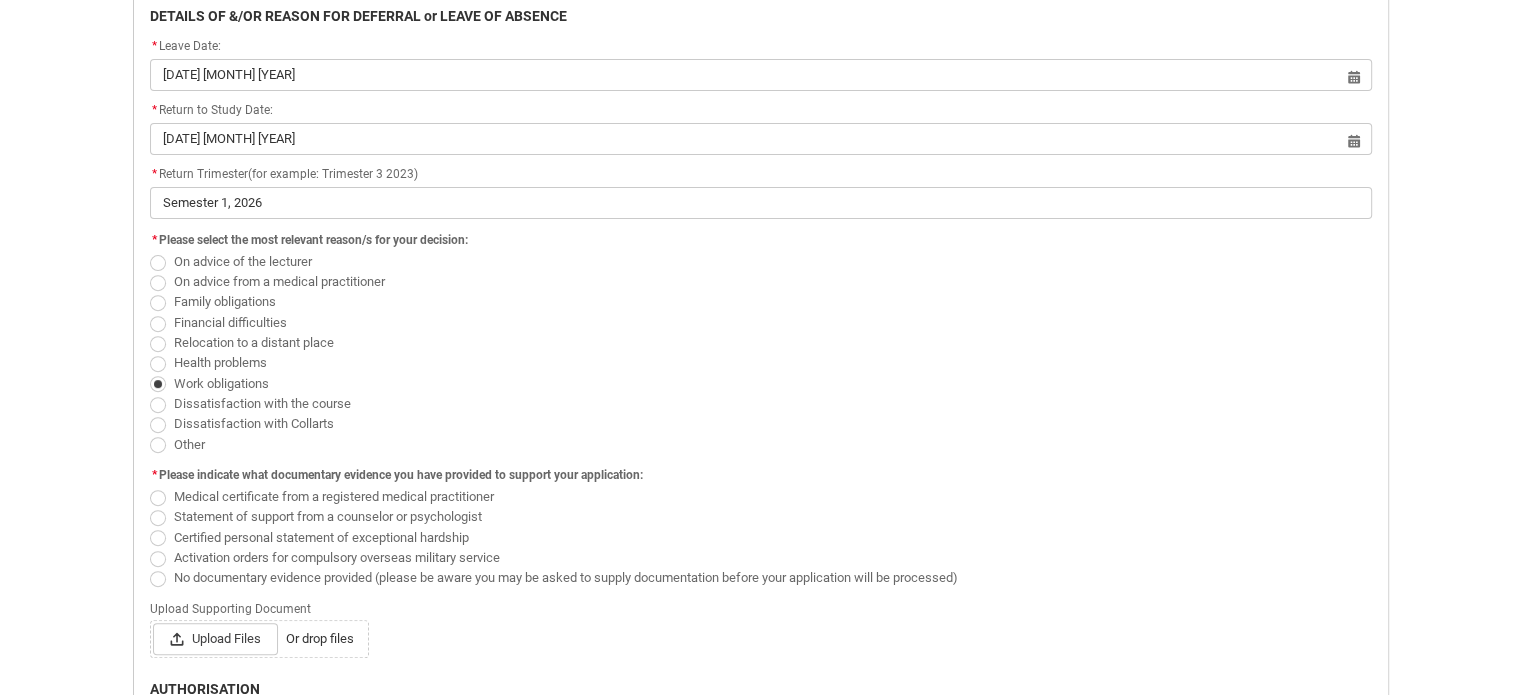click at bounding box center [158, 579] 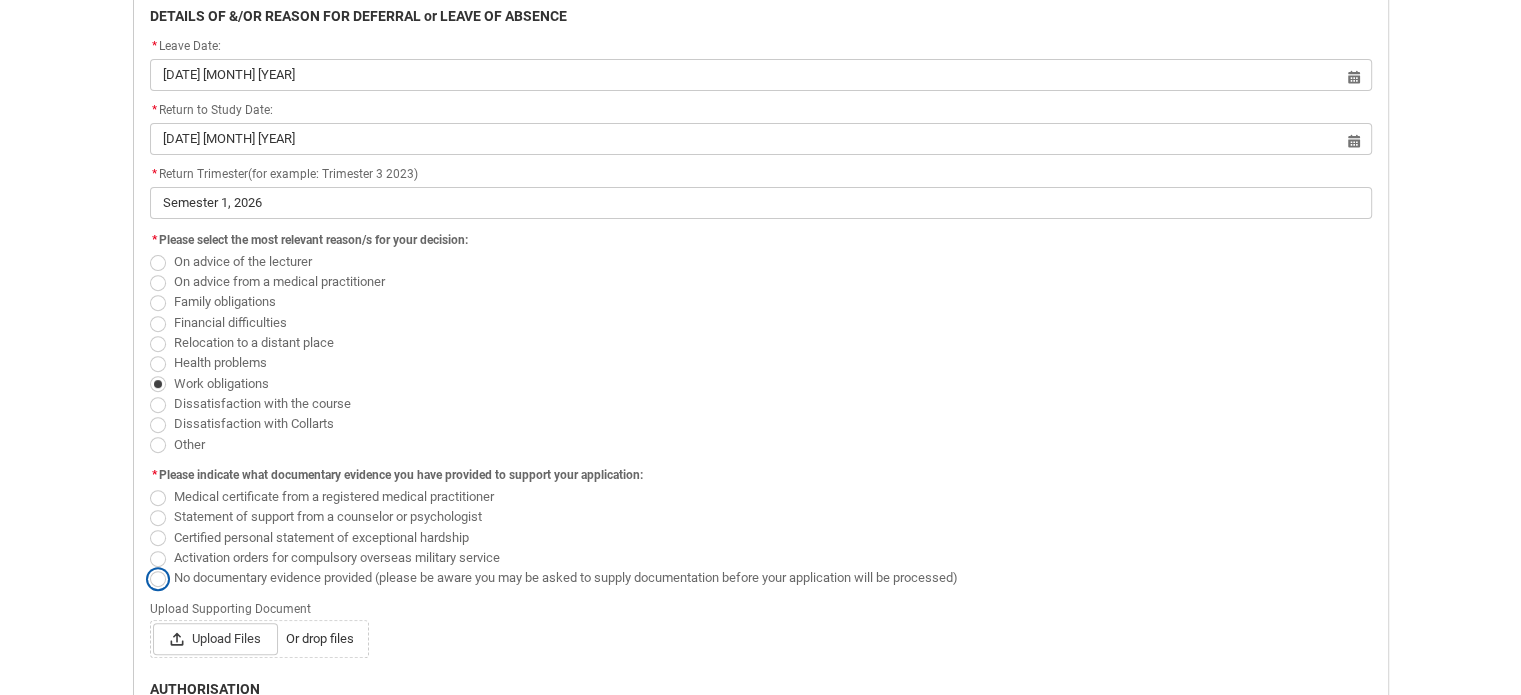 click on "No documentary evidence provided (please be aware you may be asked to supply documentation before your application will be processed)" at bounding box center (149, 566) 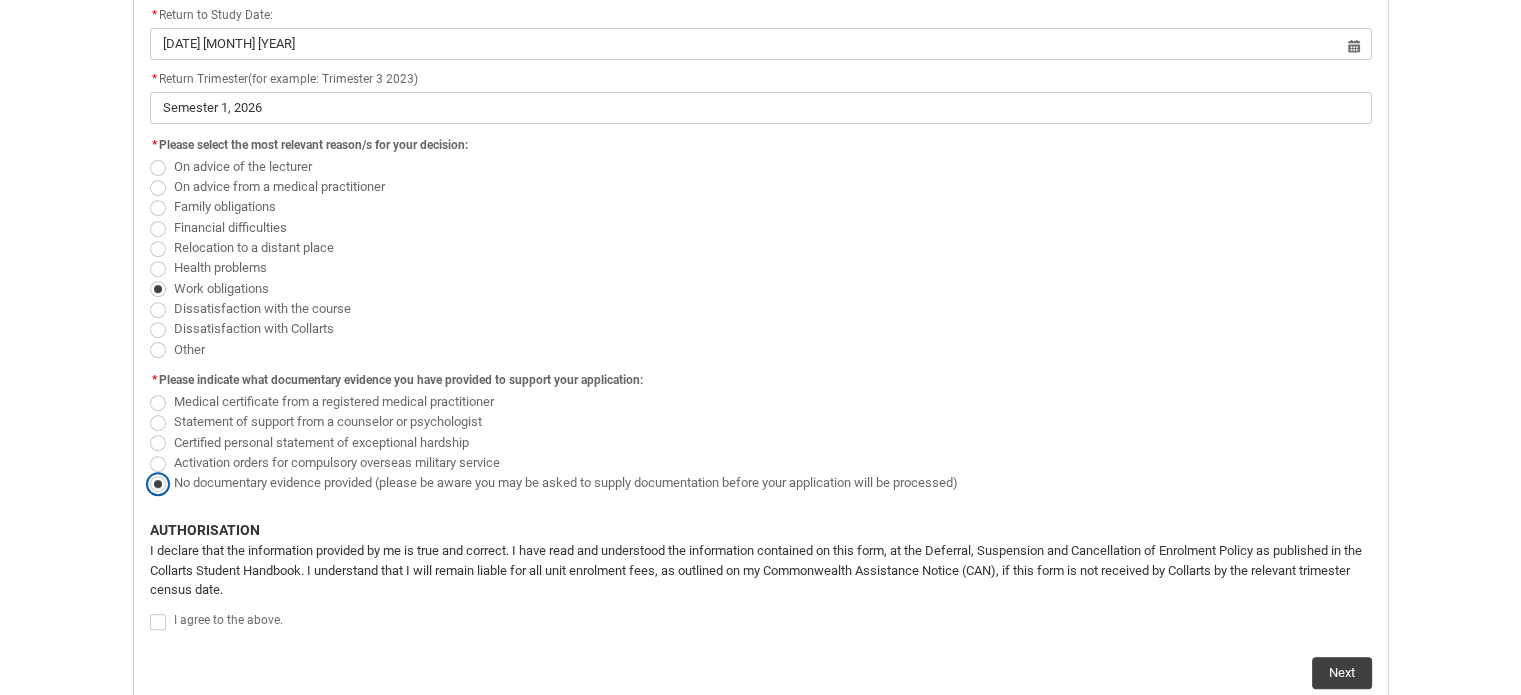 scroll, scrollTop: 841, scrollLeft: 0, axis: vertical 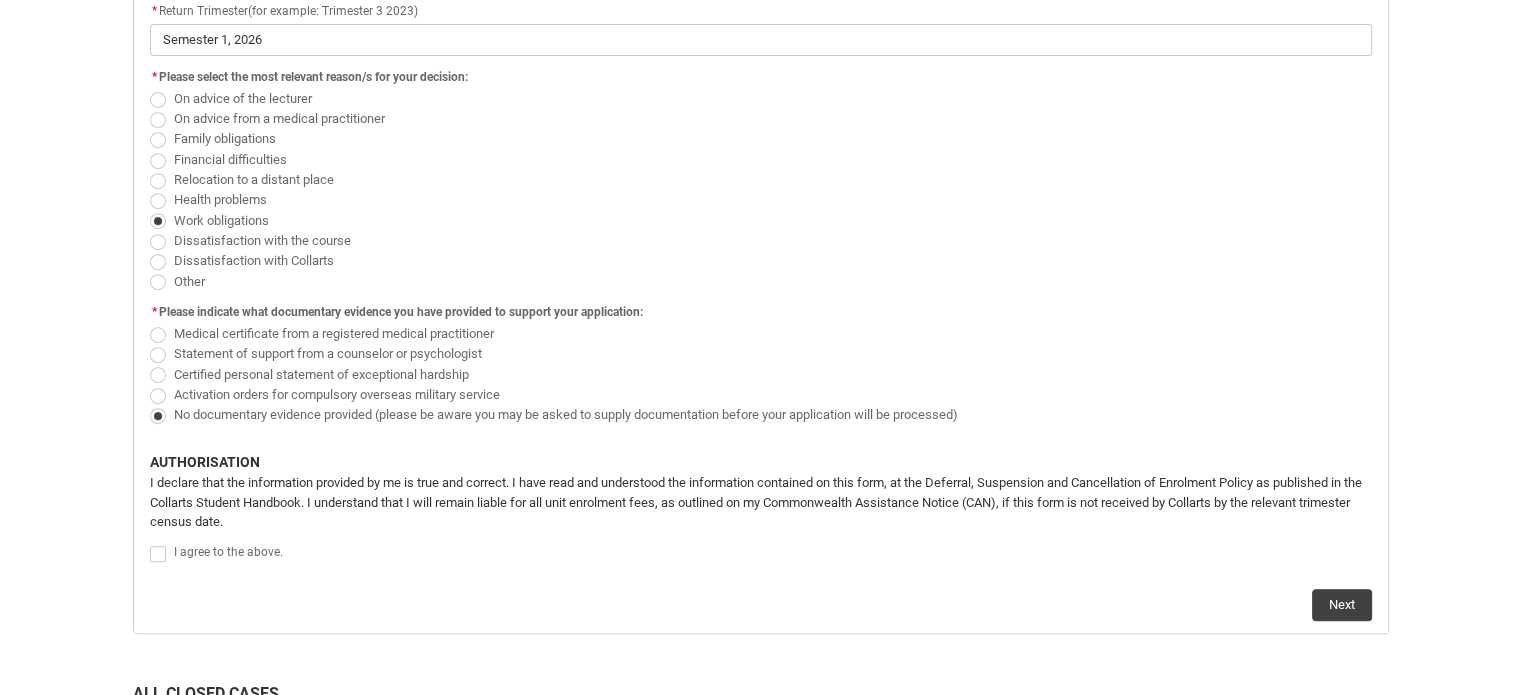 click 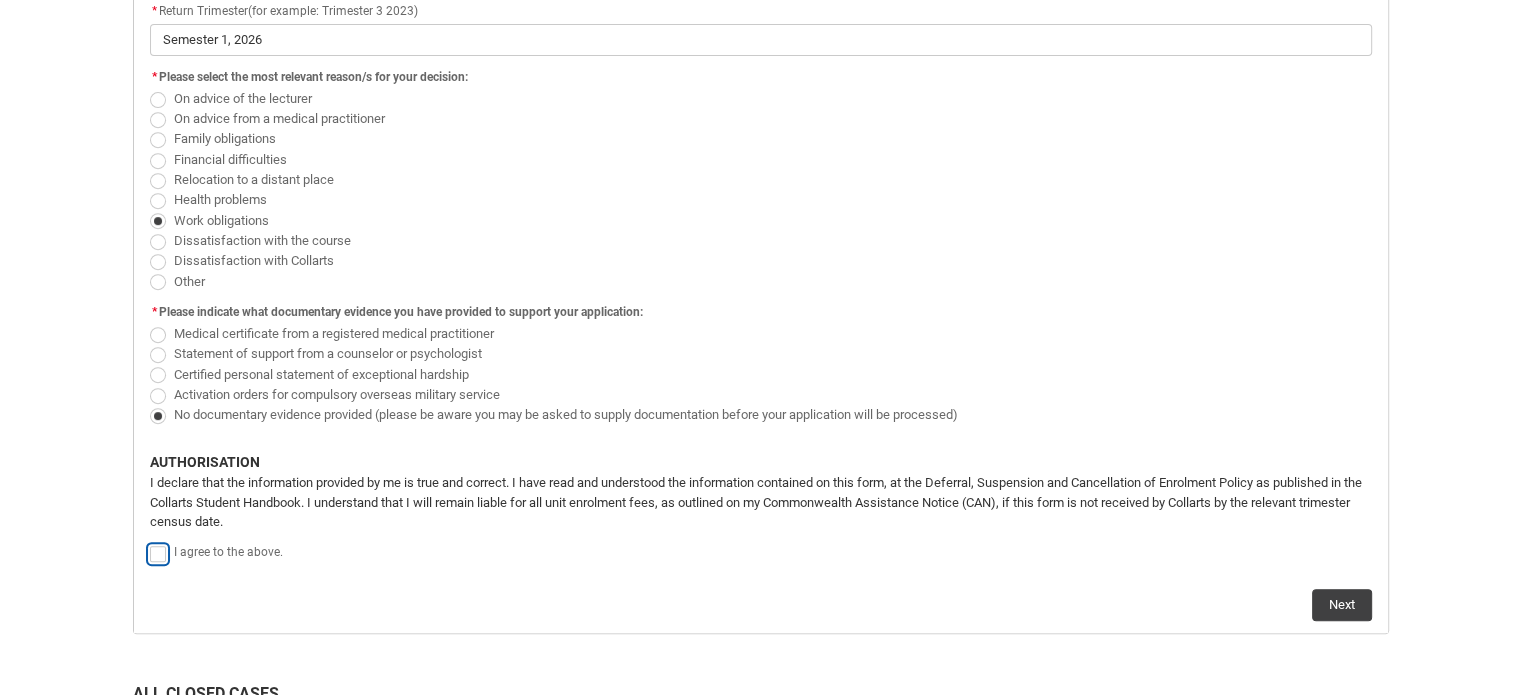 click at bounding box center (149, 543) 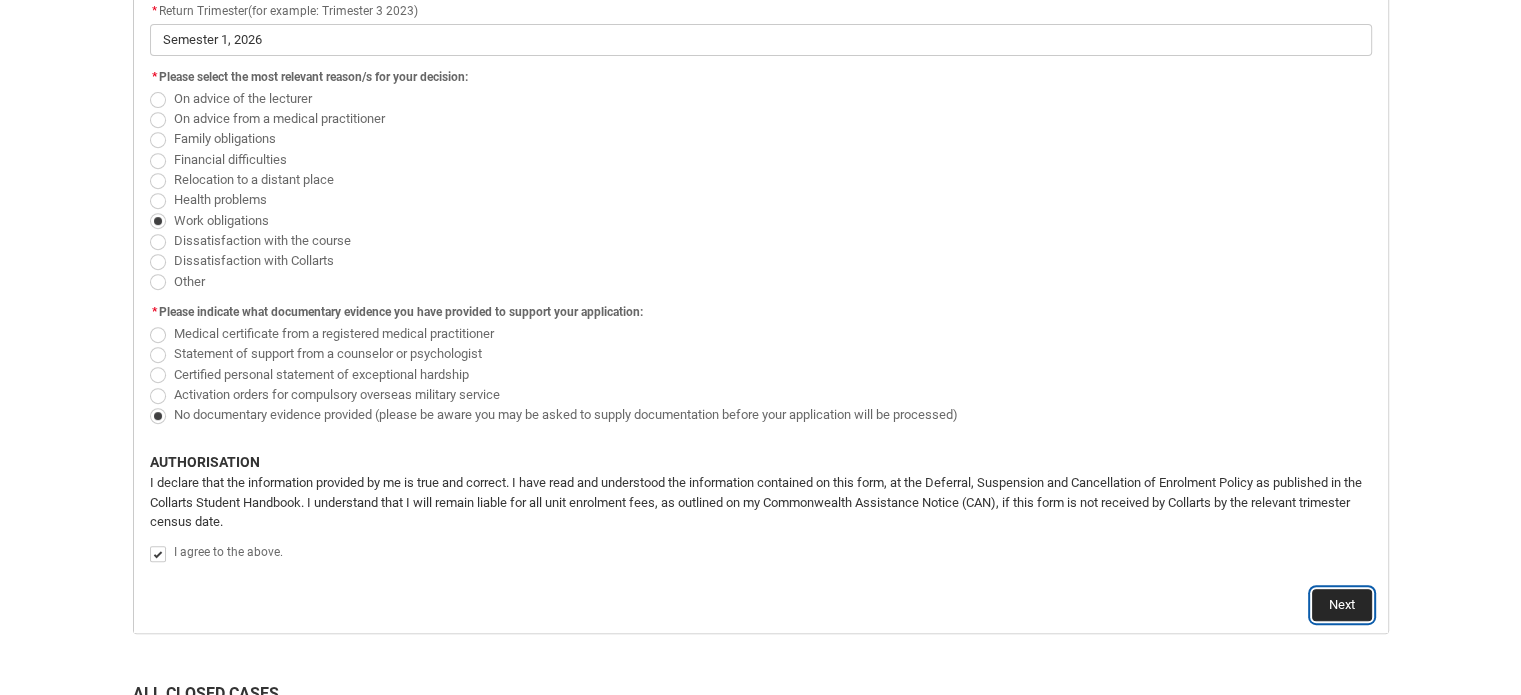 click on "Next" 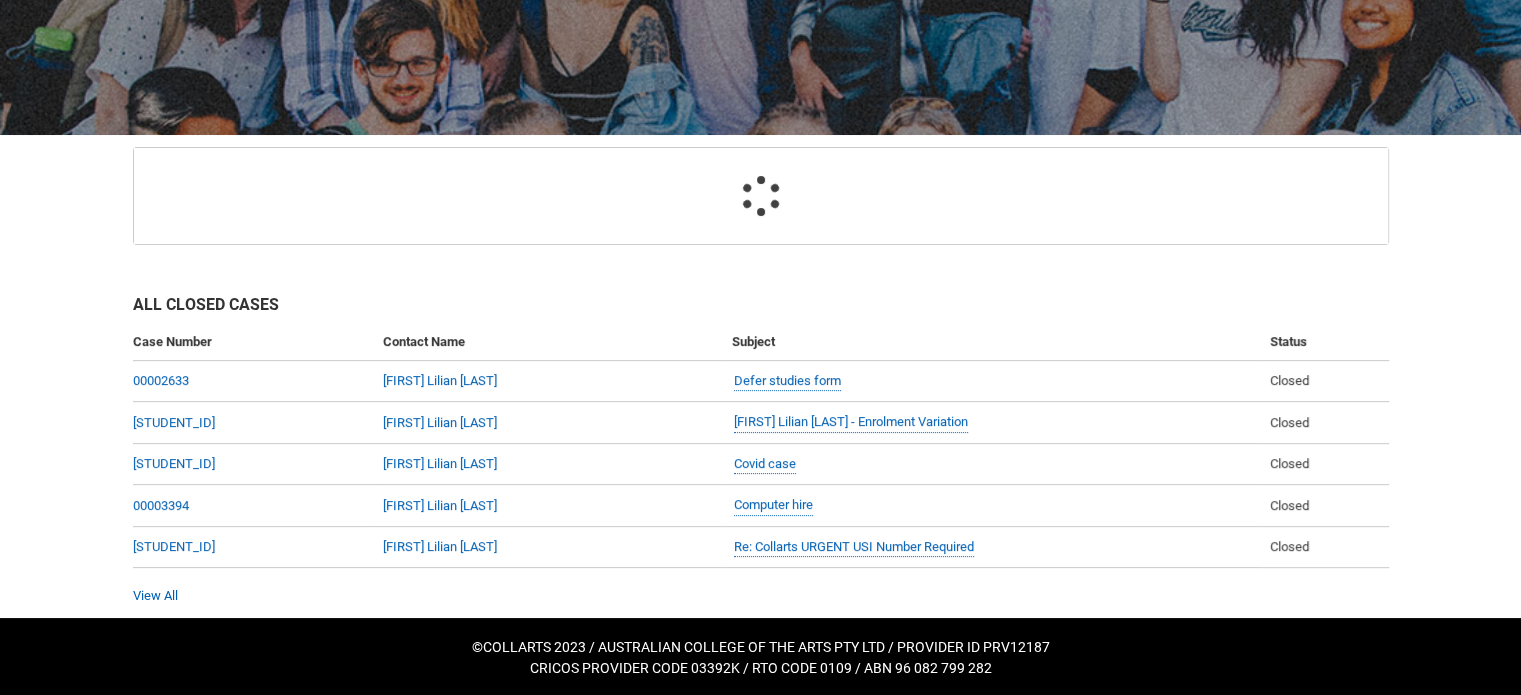 scroll, scrollTop: 212, scrollLeft: 0, axis: vertical 